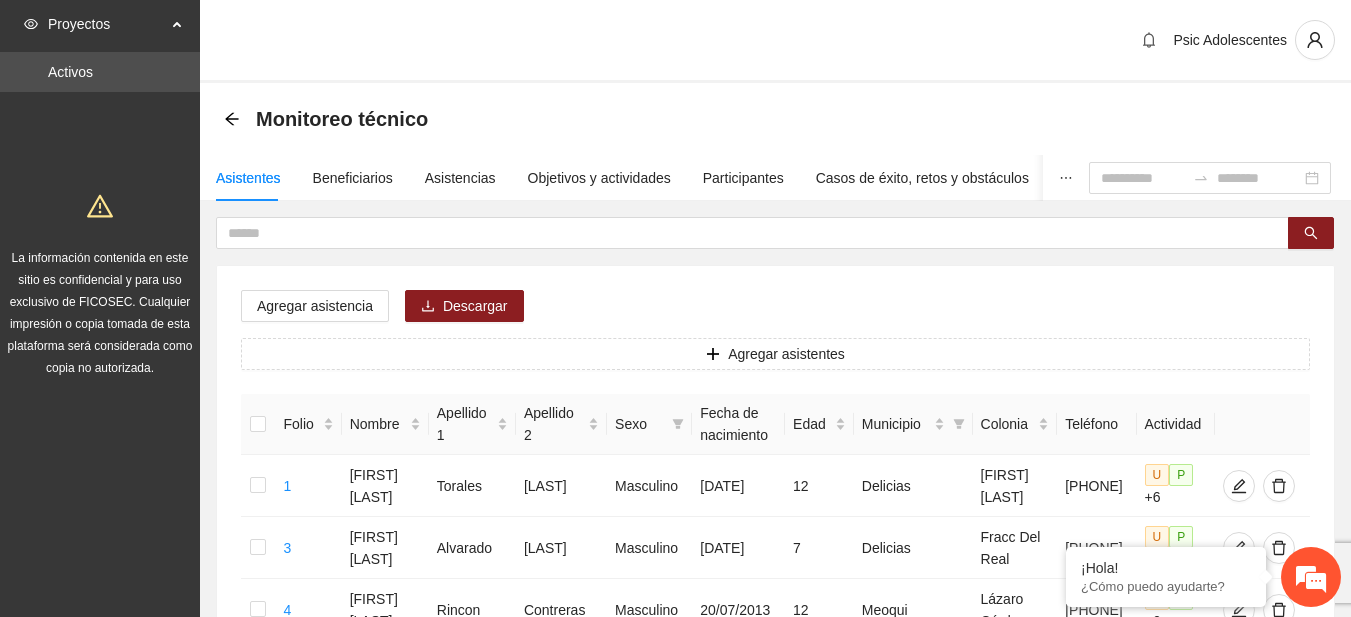 scroll, scrollTop: 0, scrollLeft: 0, axis: both 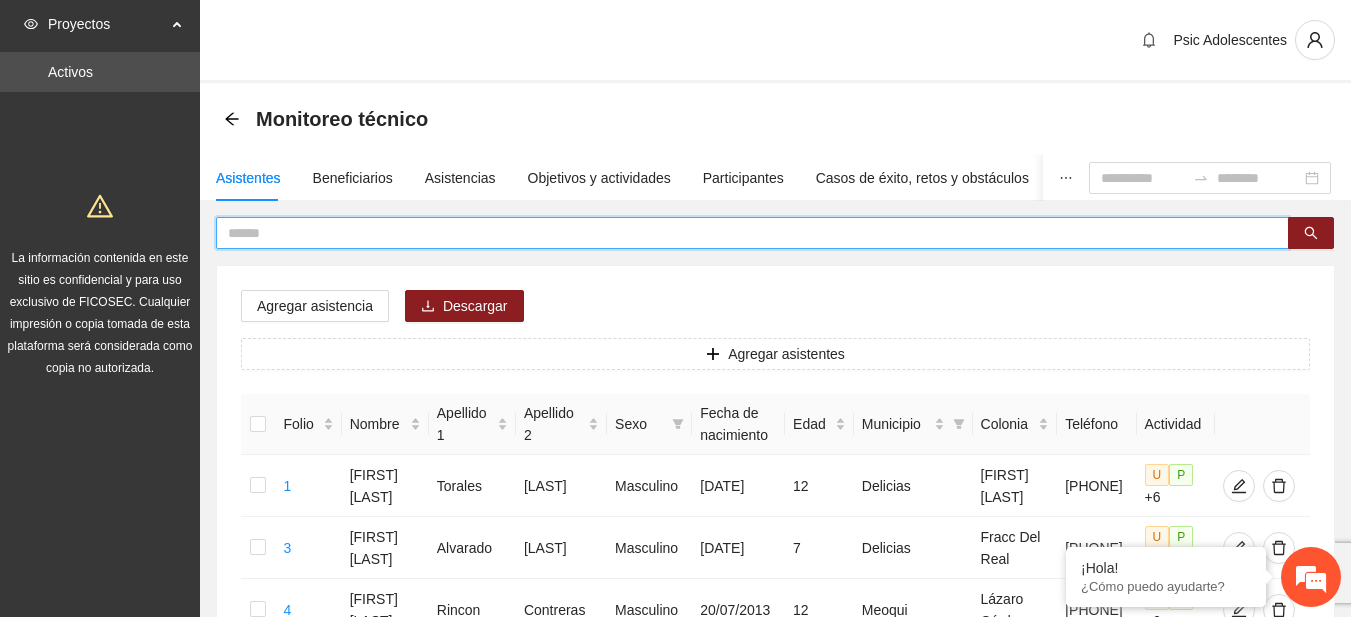 click at bounding box center (744, 233) 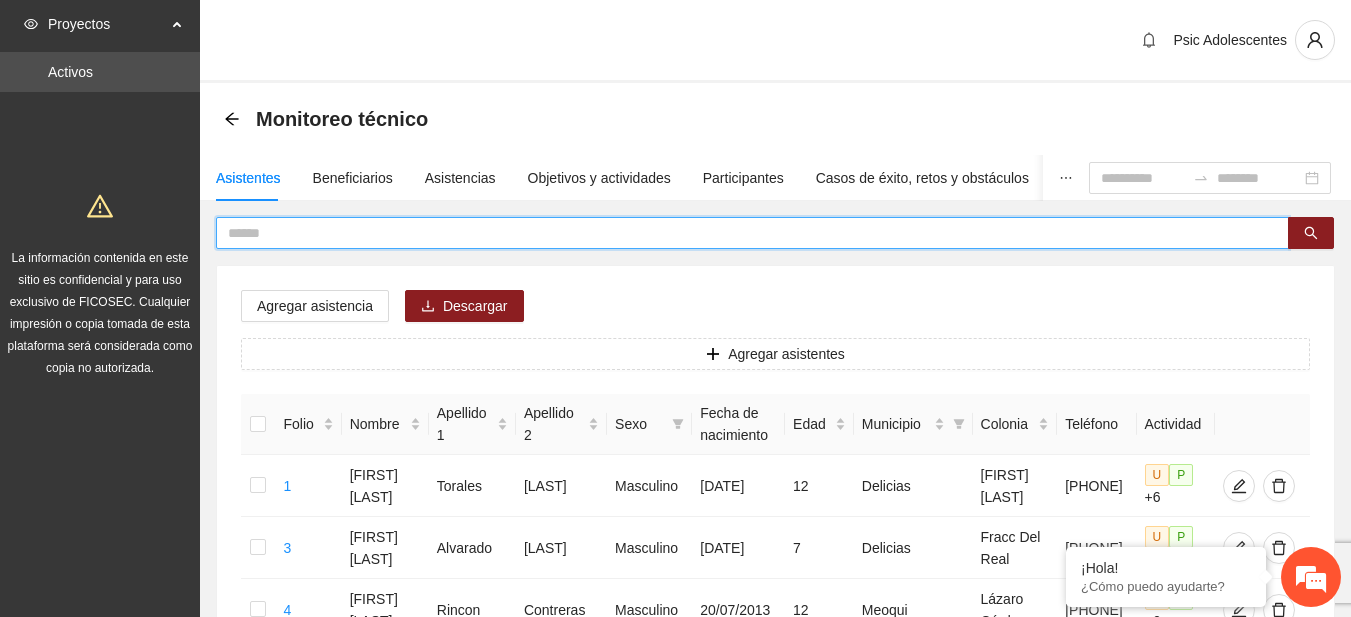 click at bounding box center (744, 233) 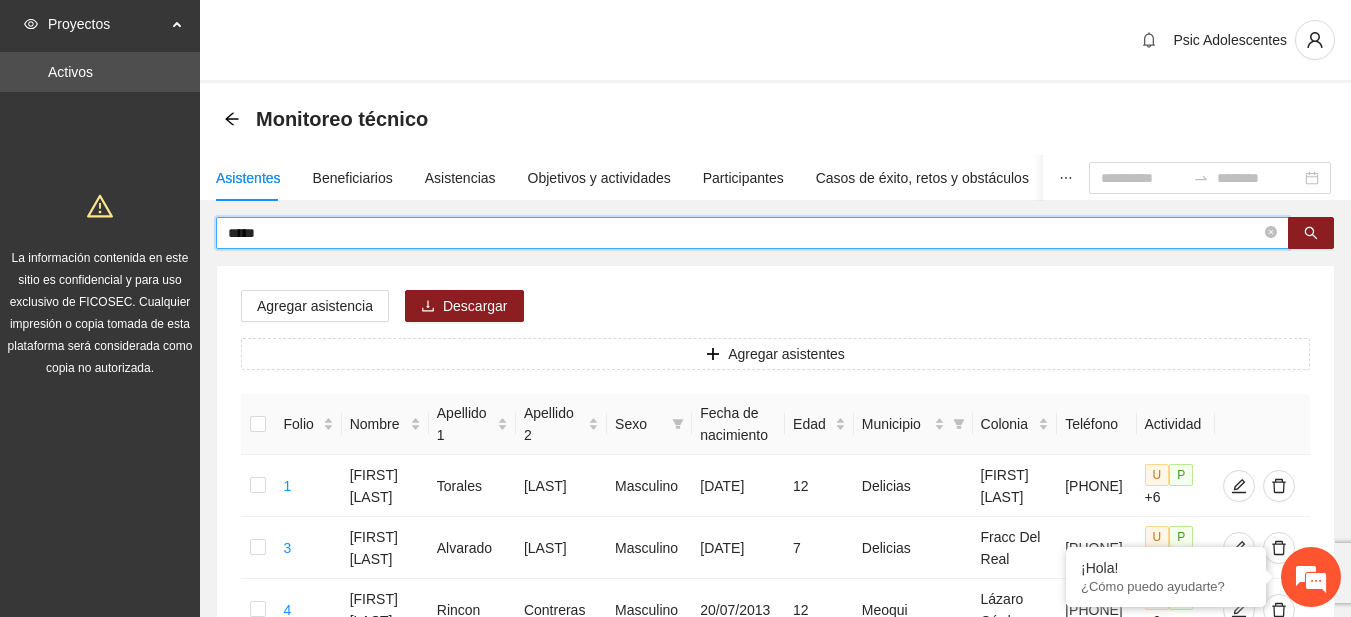 type on "*****" 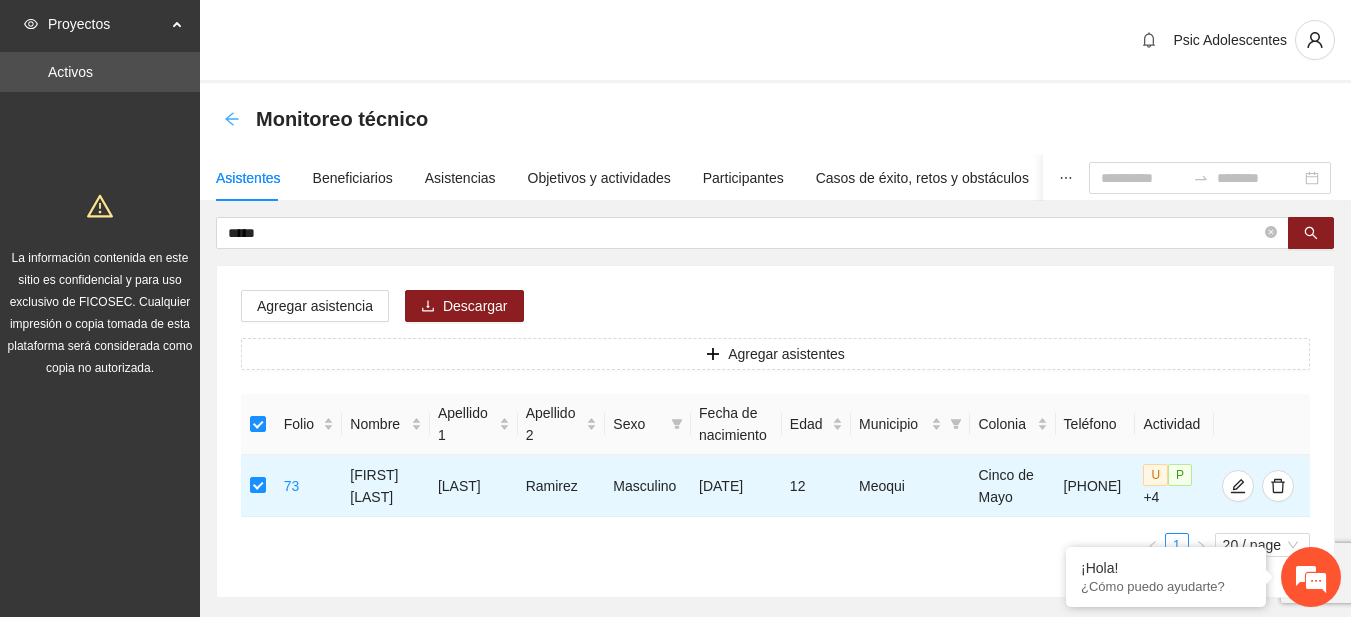 click 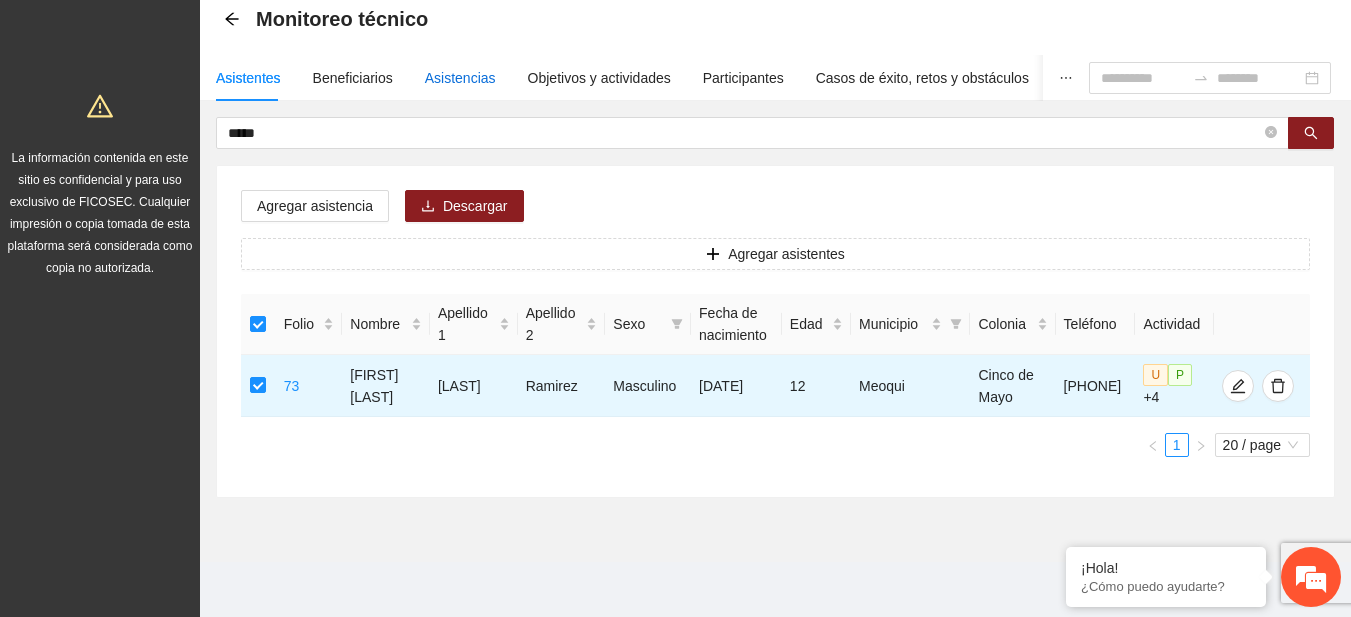 click on "Asistencias" at bounding box center [460, 78] 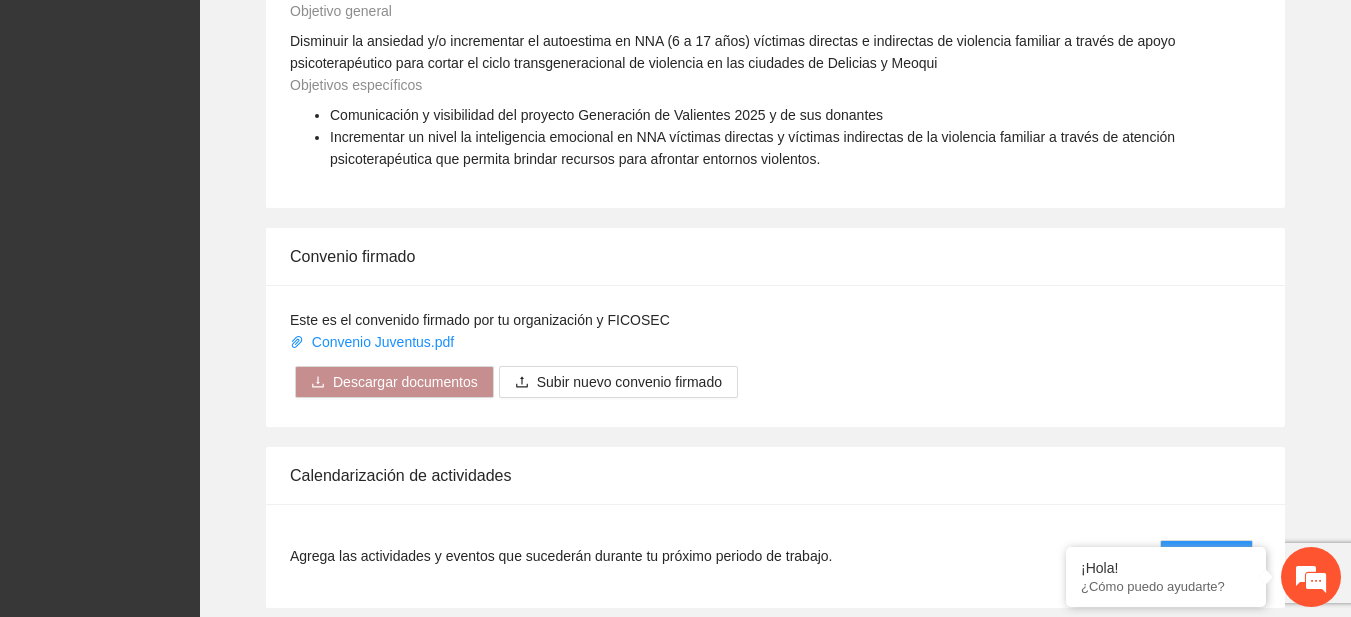 scroll, scrollTop: 1659, scrollLeft: 0, axis: vertical 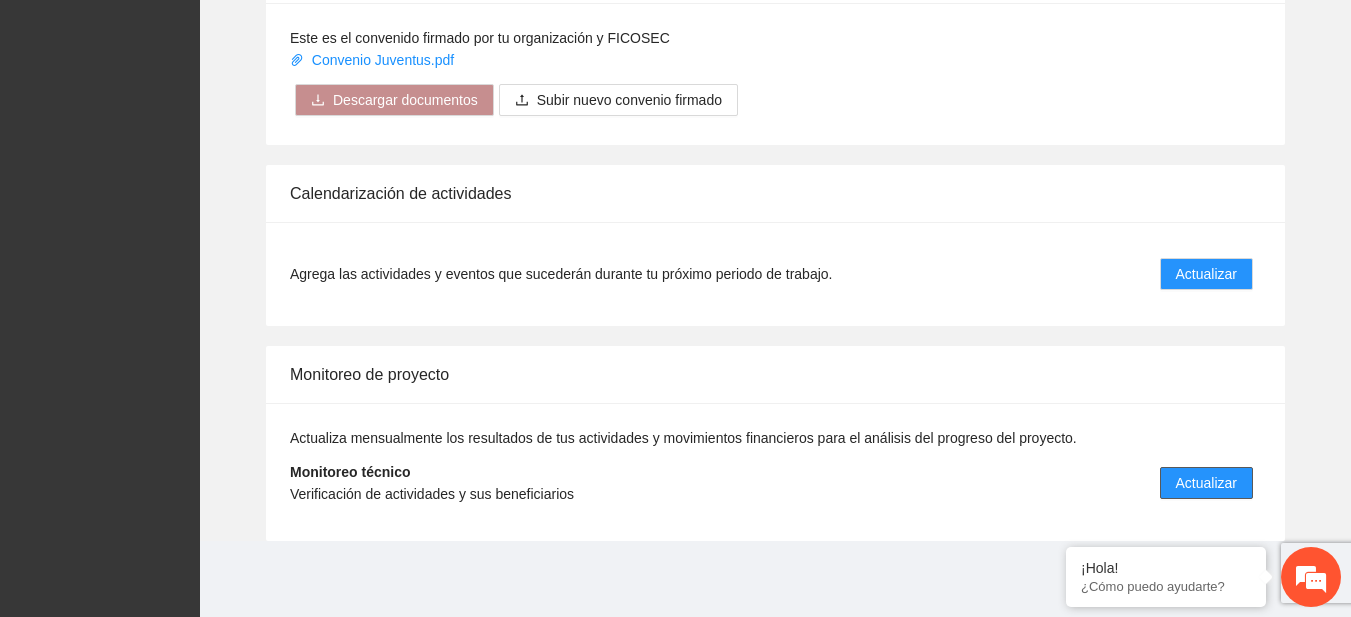 click on "Actualizar" at bounding box center (1206, 483) 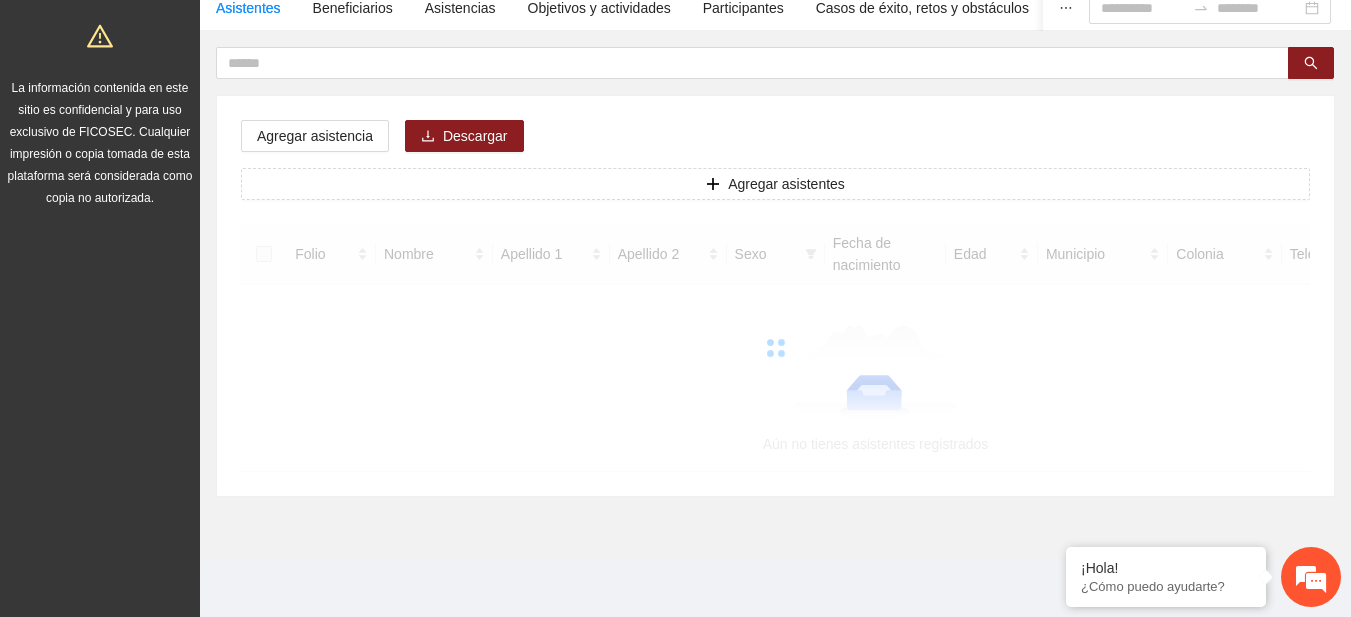 scroll, scrollTop: 0, scrollLeft: 0, axis: both 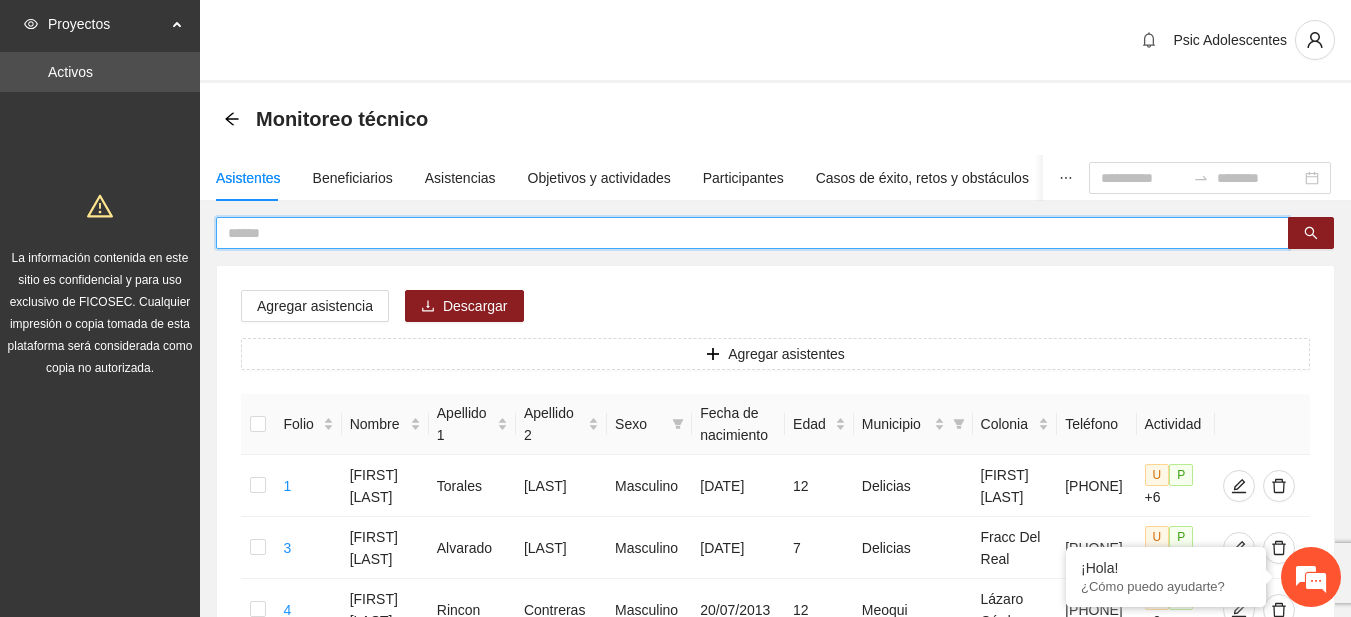 click at bounding box center (744, 233) 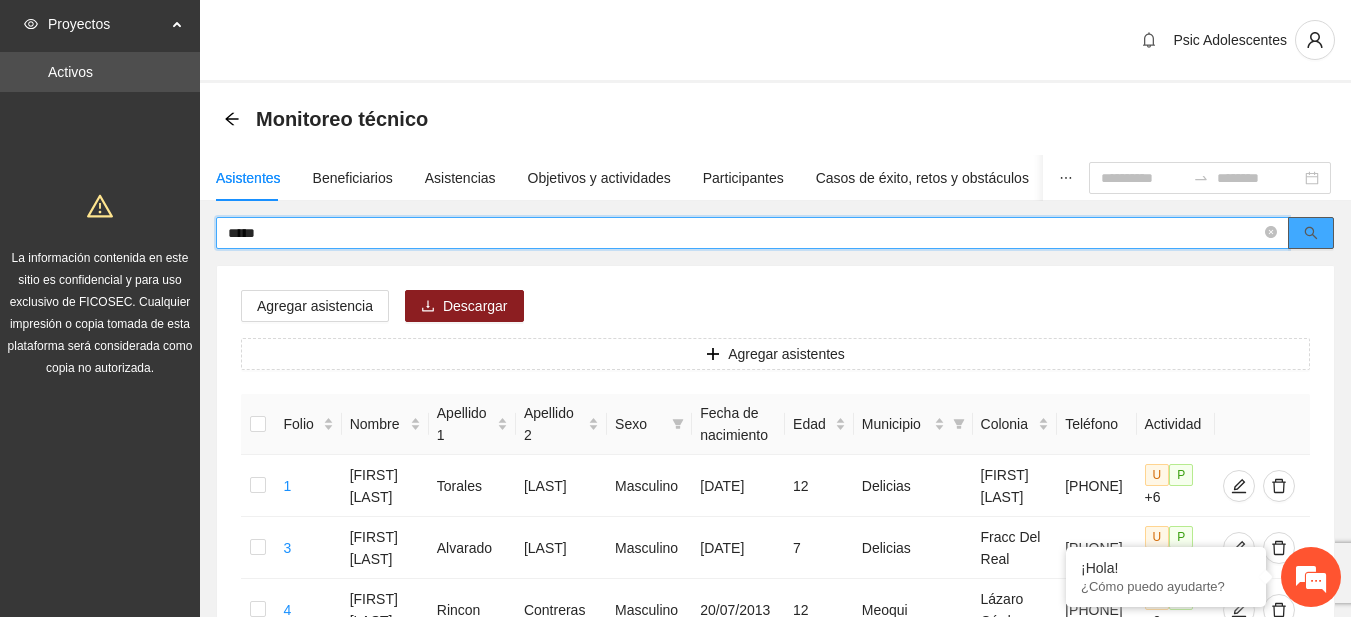 click 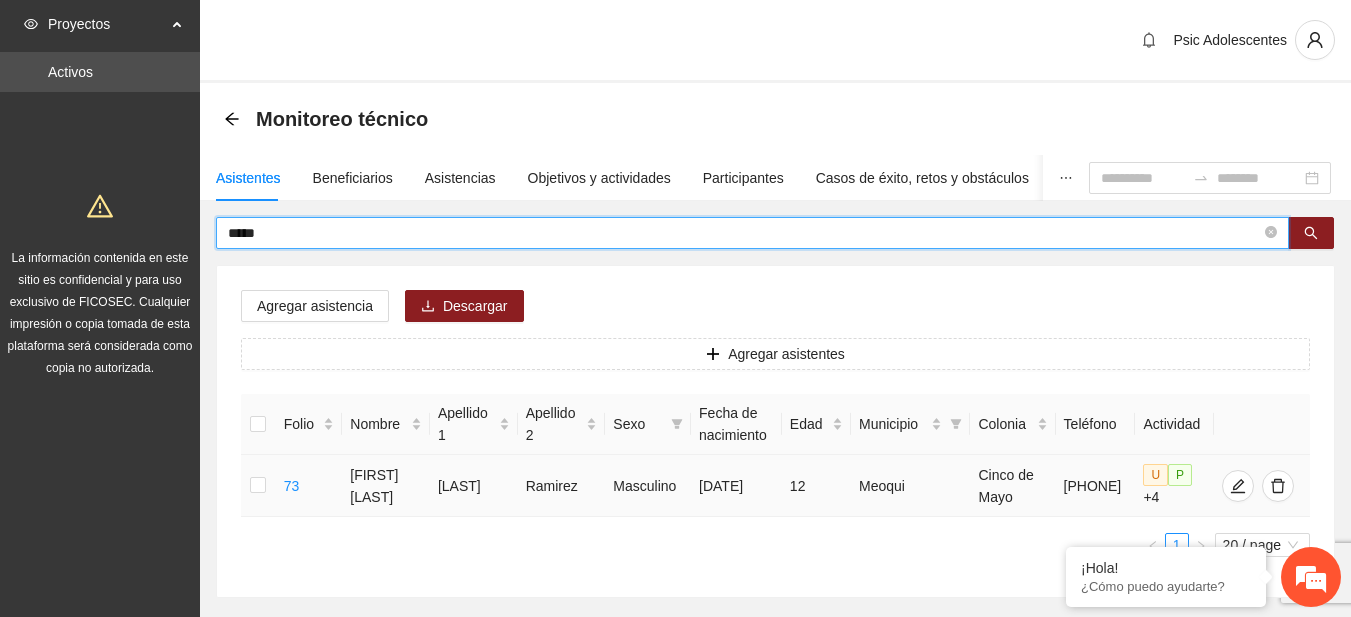 type on "*****" 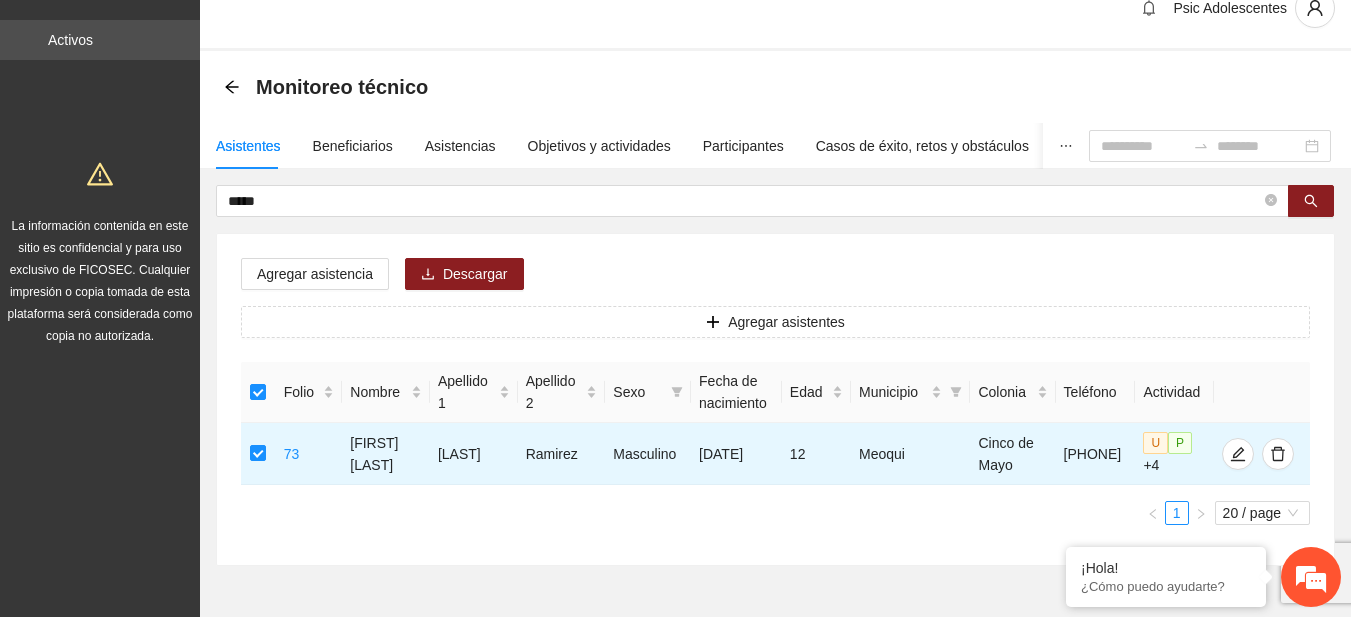 scroll, scrollTop: 37, scrollLeft: 0, axis: vertical 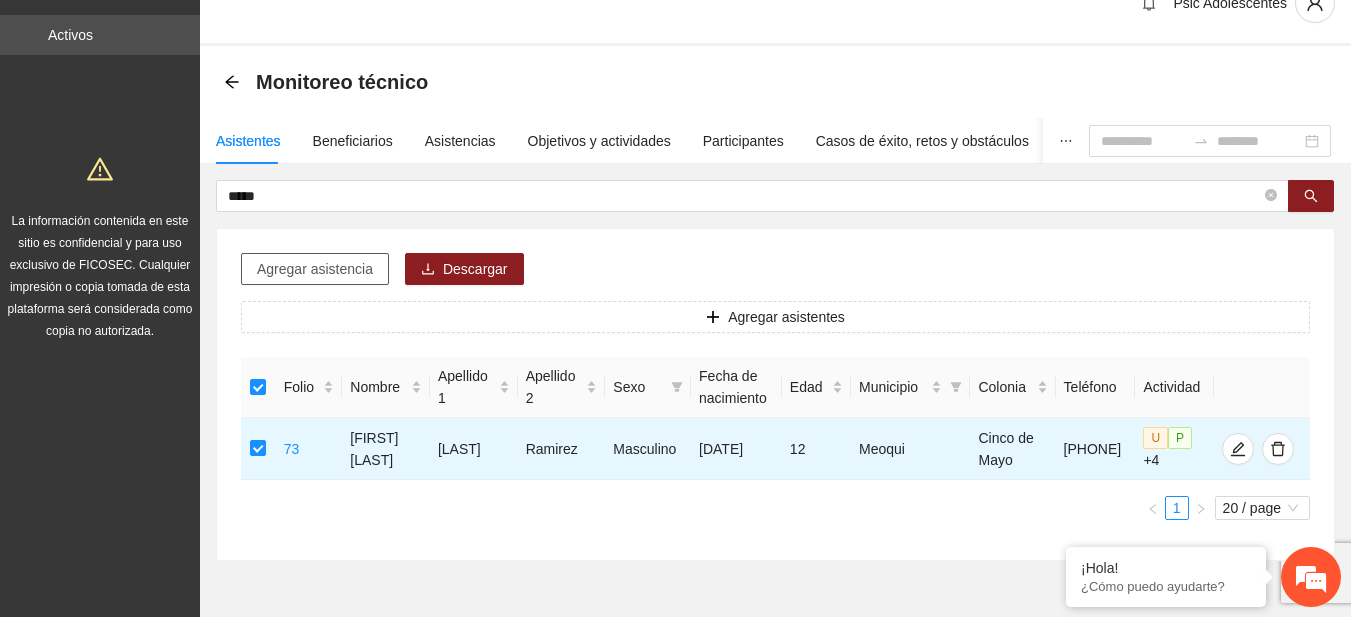 click on "Agregar asistencia" at bounding box center [315, 269] 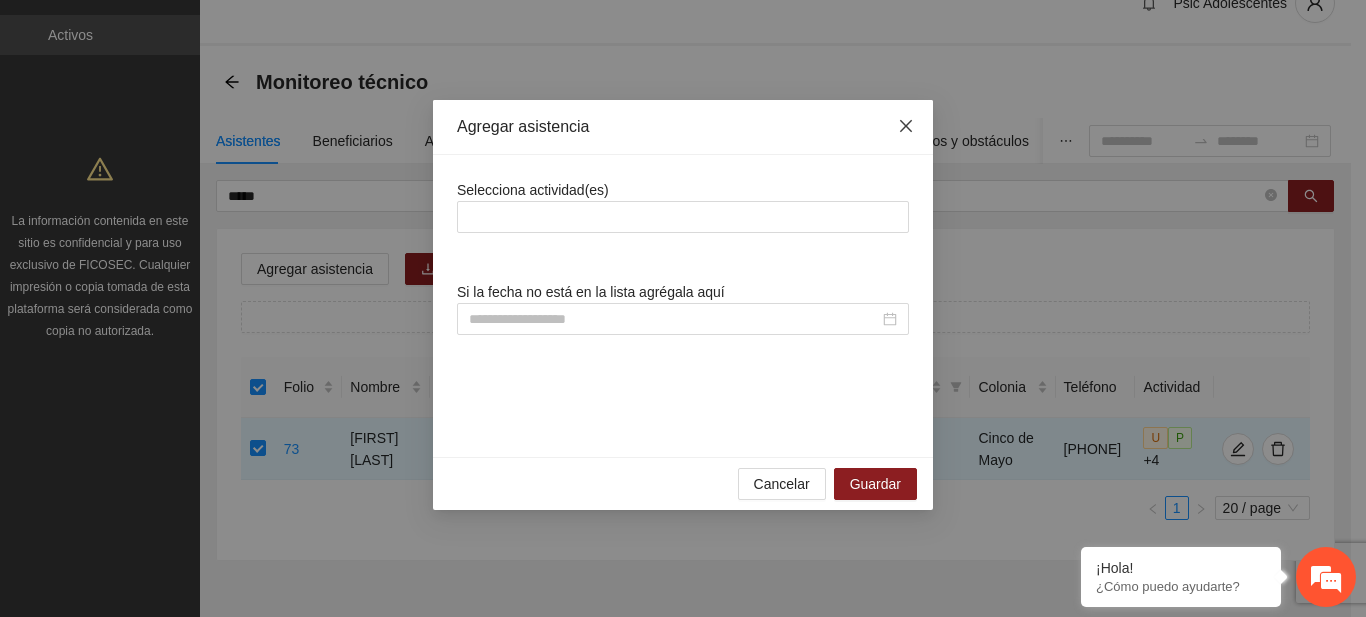 click at bounding box center [906, 127] 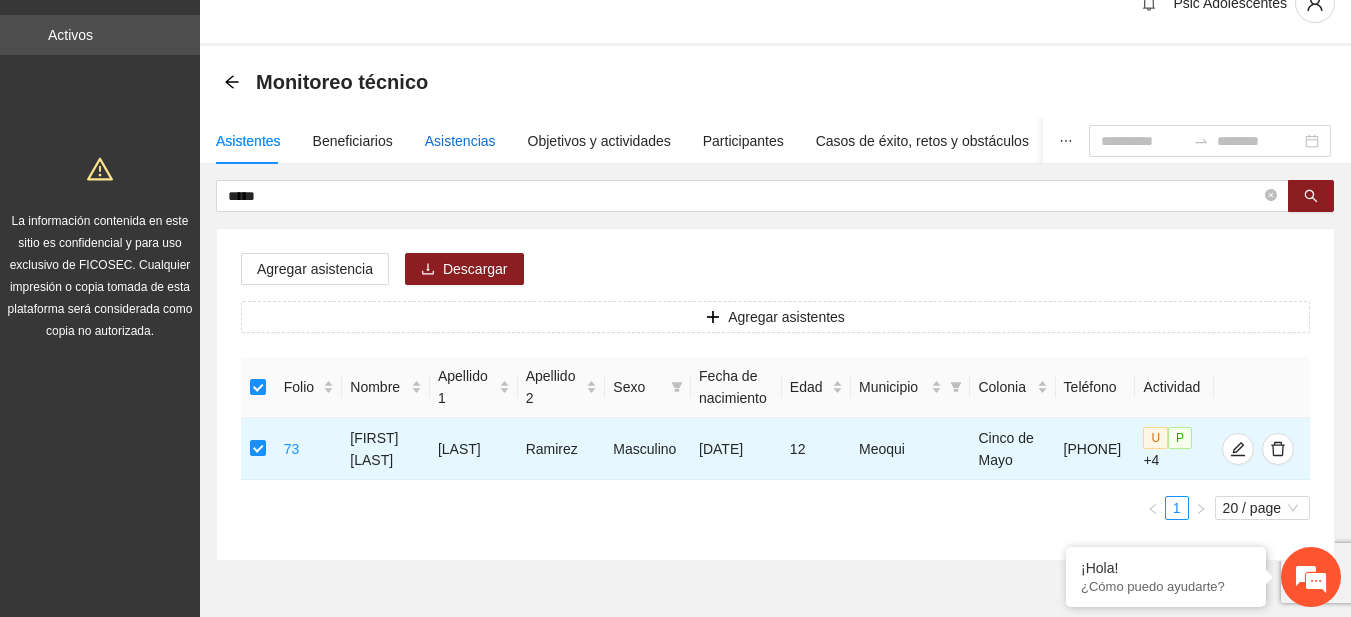 click on "Asistencias" at bounding box center (460, 141) 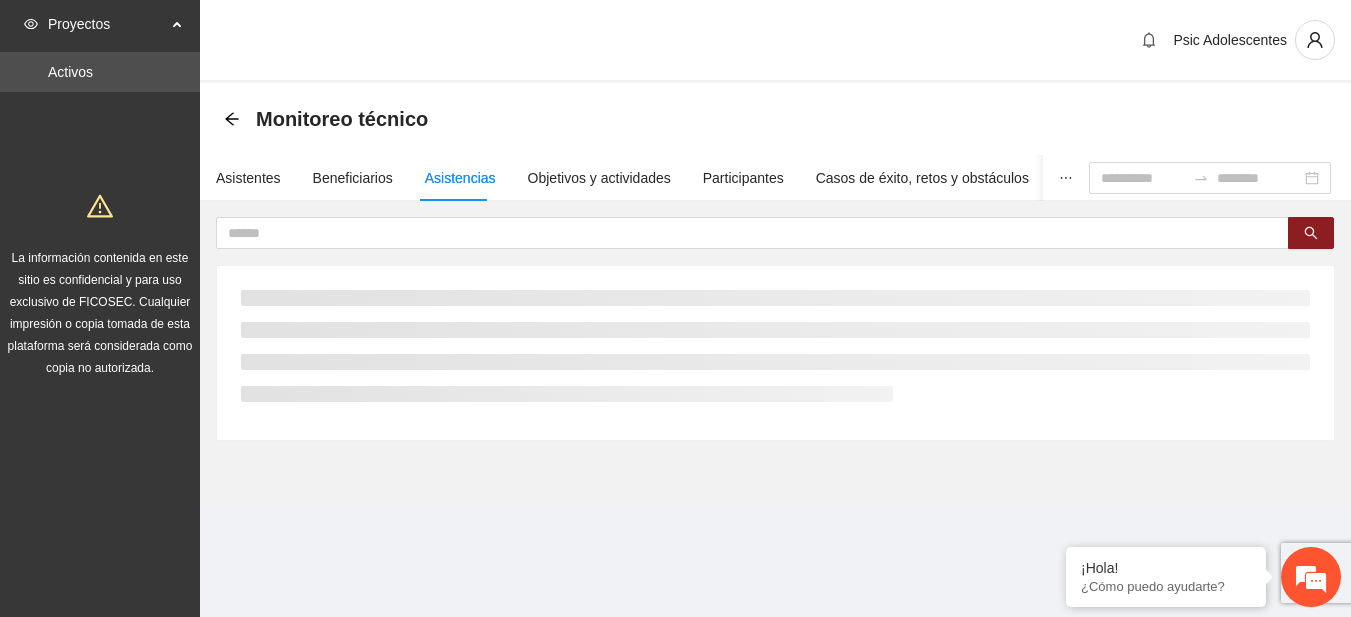 scroll, scrollTop: 0, scrollLeft: 0, axis: both 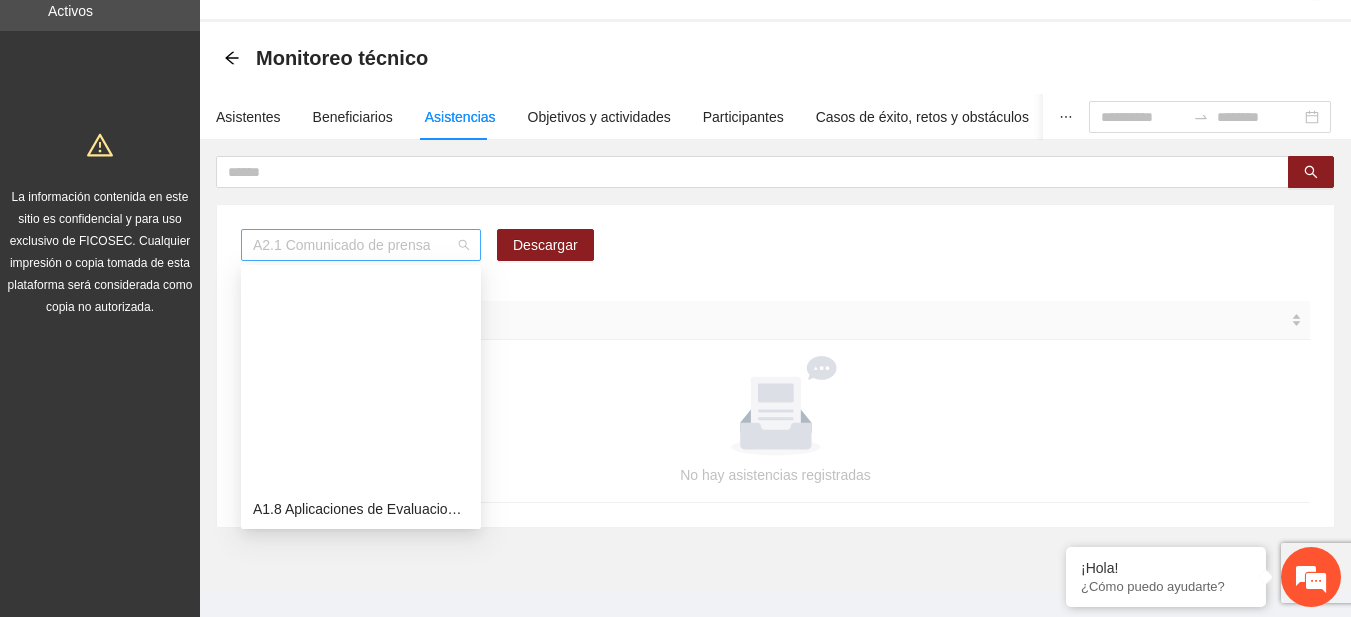 click on "A2.1 Comunicado de prensa" at bounding box center (361, 245) 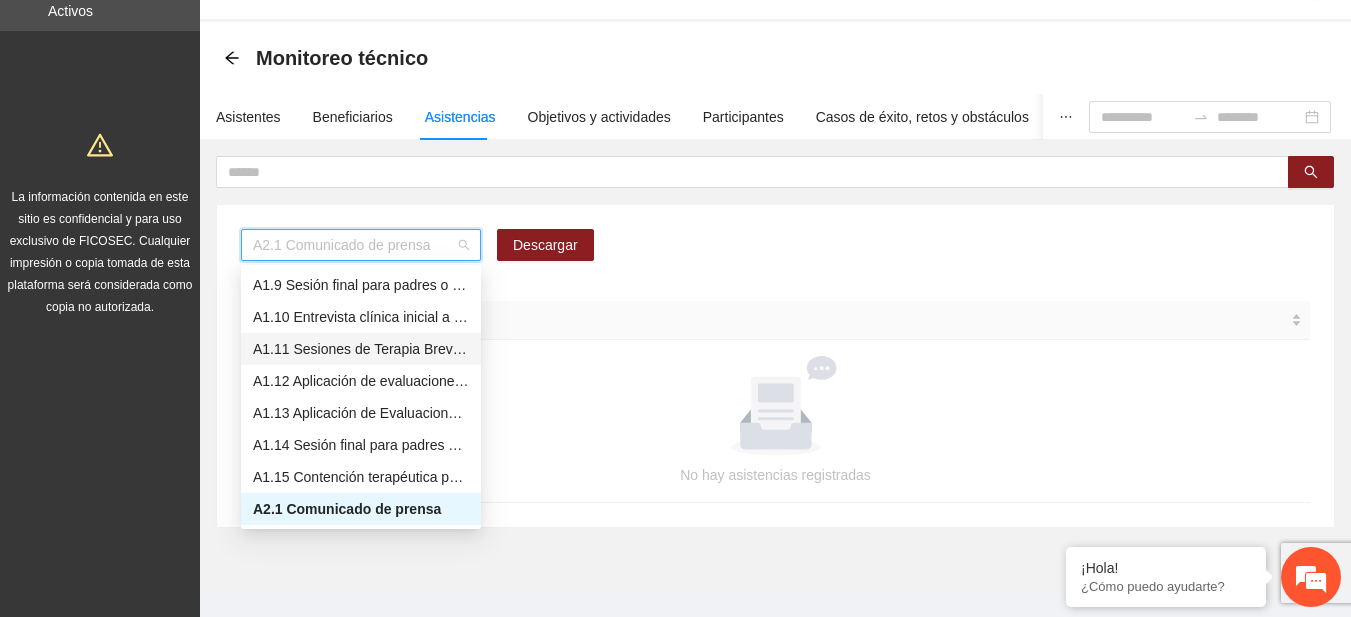 click on "A1.11 Sesiones de Terapia Breve Centrada en Soluciones para Adolescentes" at bounding box center (361, 349) 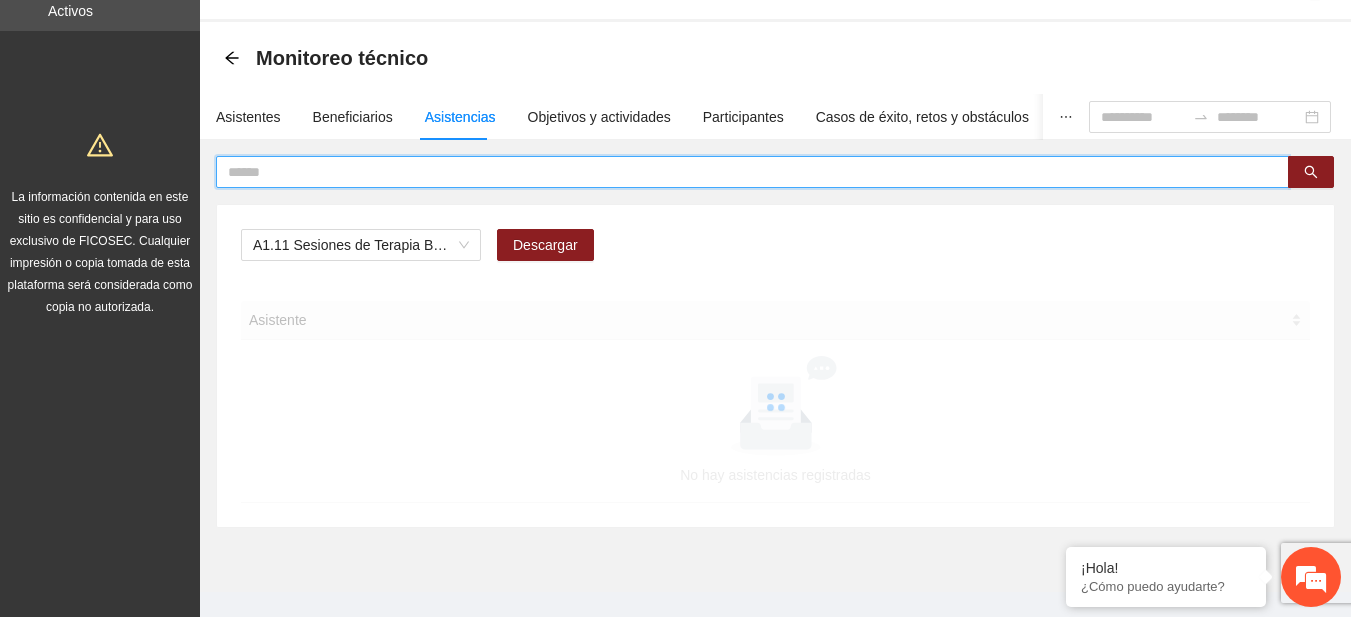 click at bounding box center [744, 172] 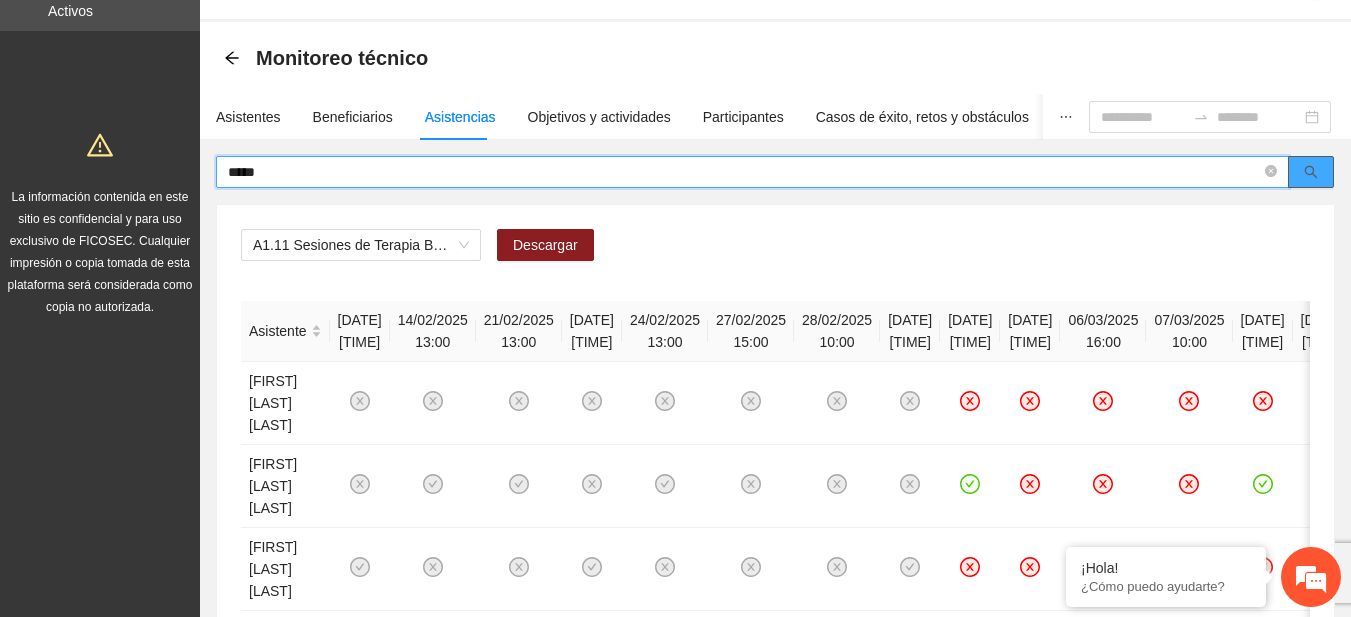 click 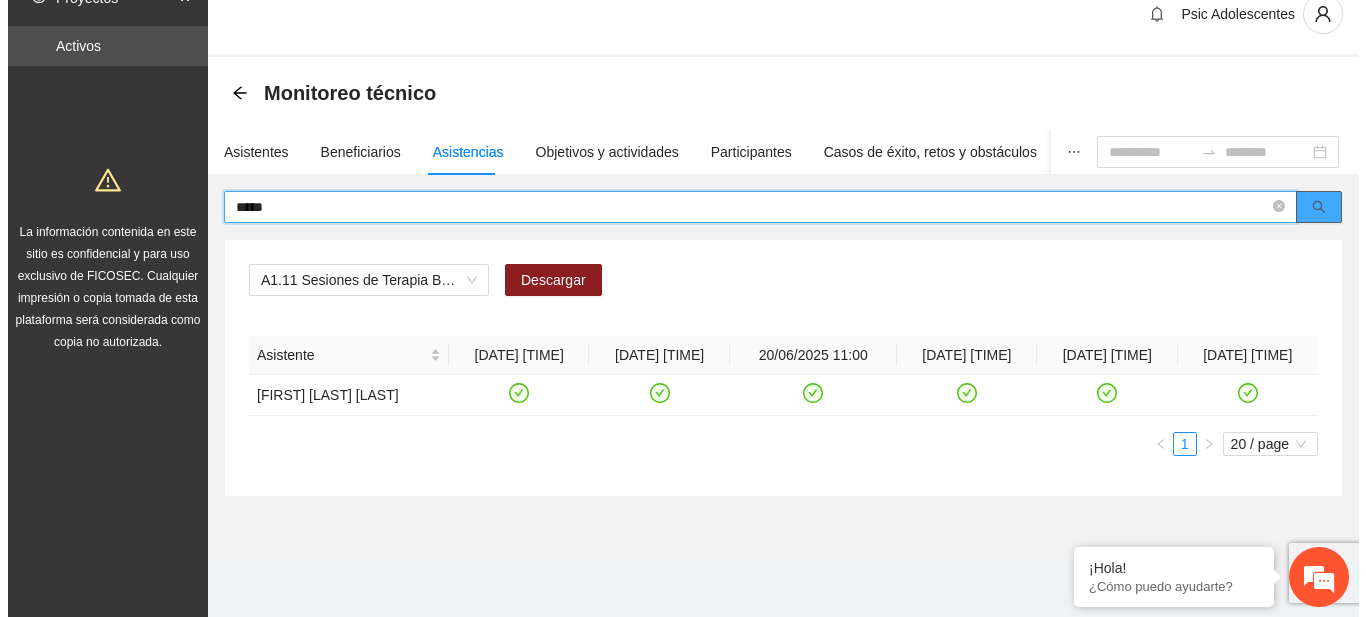 scroll, scrollTop: 26, scrollLeft: 0, axis: vertical 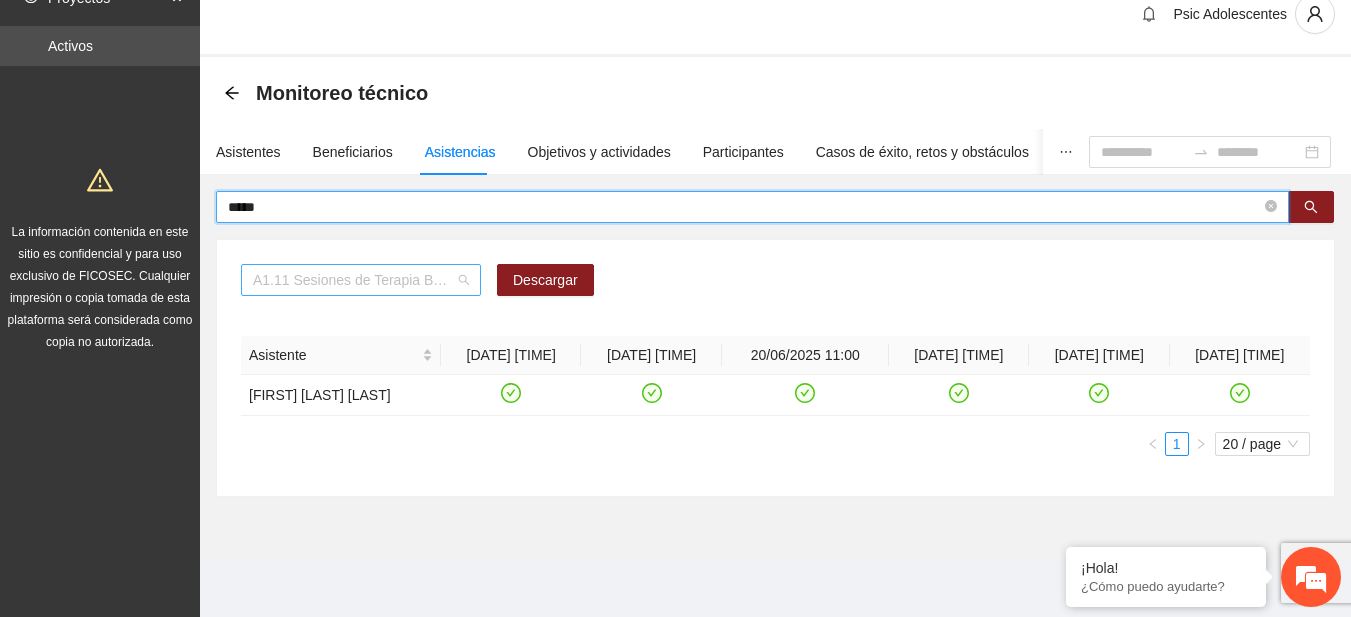 click on "A1.11 Sesiones de Terapia Breve Centrada en Soluciones para Adolescentes" at bounding box center (361, 280) 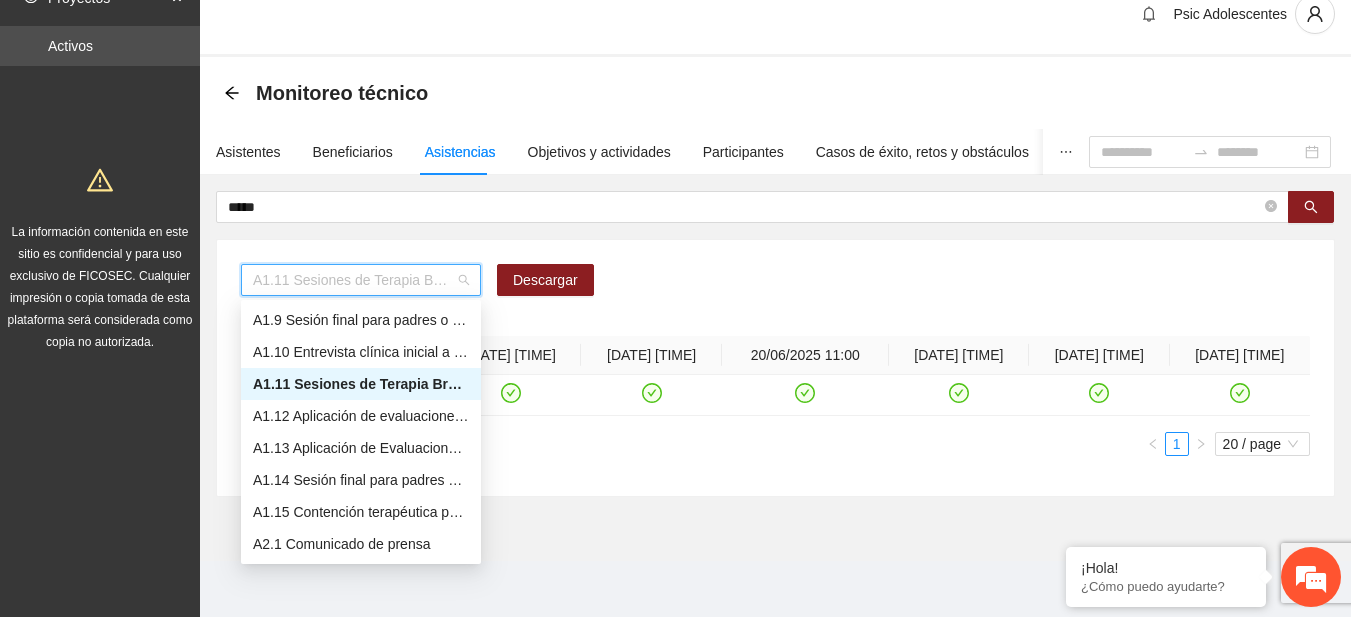 click on "A1.11 Sesiones de Terapia Breve Centrada en Soluciones para Adolescentes" at bounding box center [361, 384] 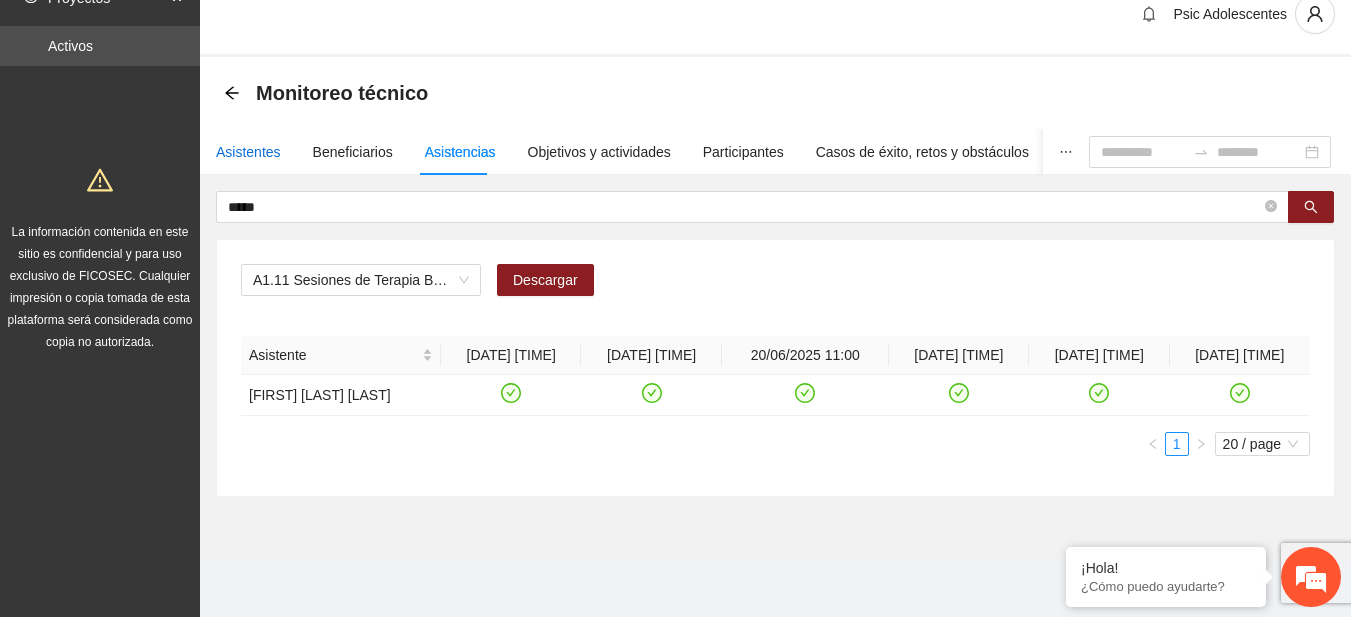 click on "Asistentes" at bounding box center (248, 152) 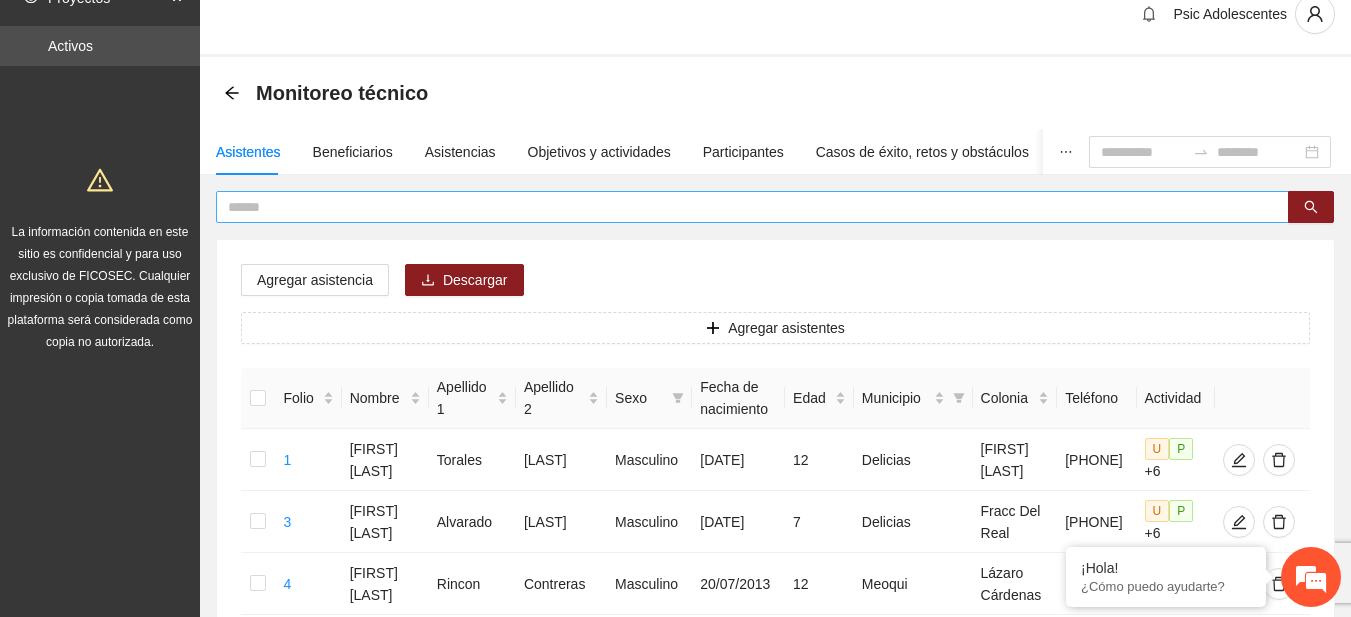 click at bounding box center [744, 207] 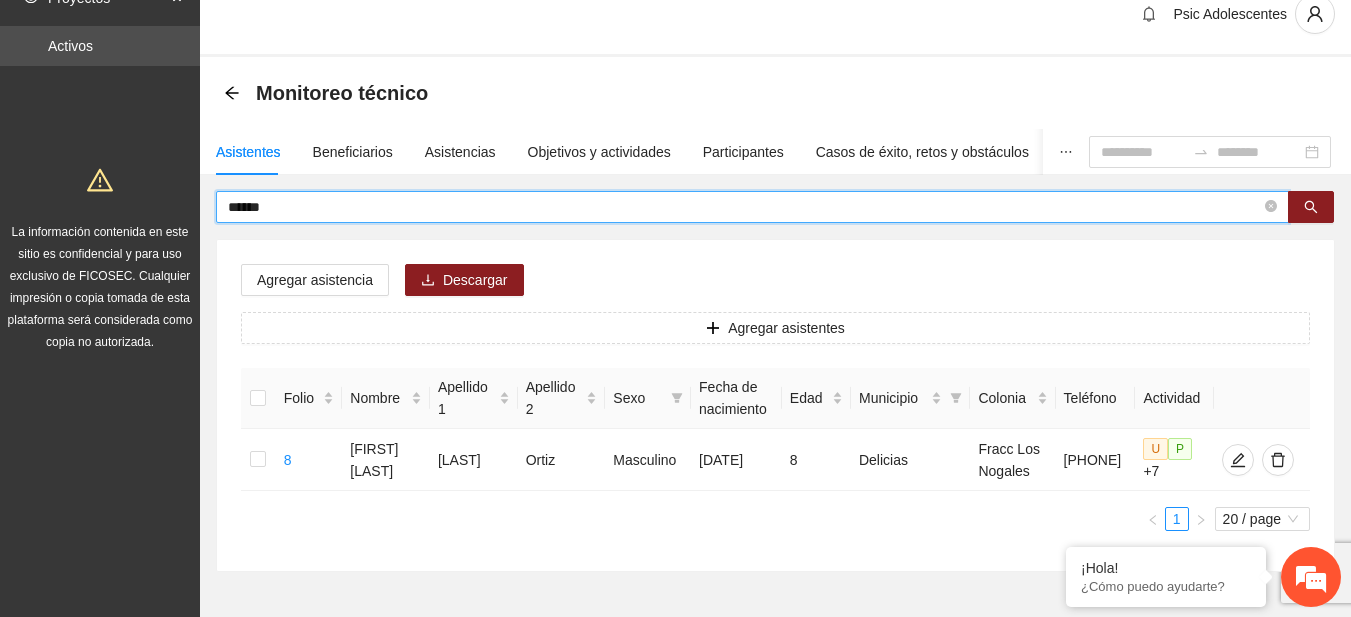 click on "******" at bounding box center [744, 207] 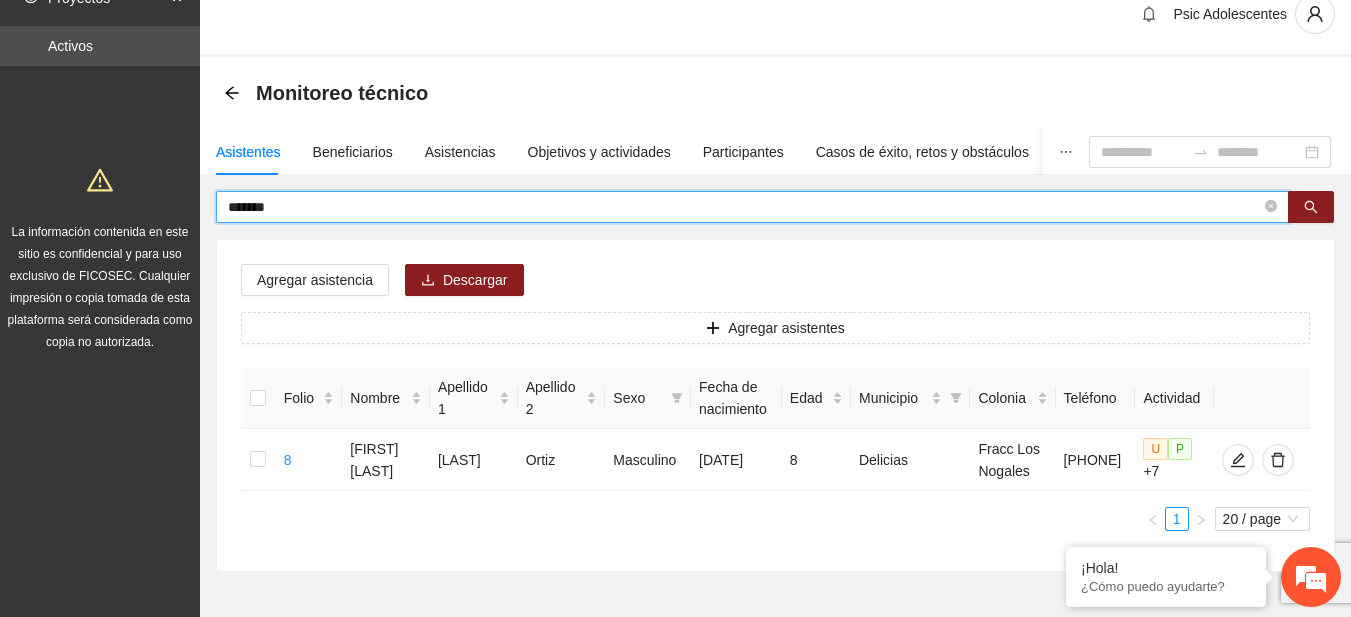 type on "*******" 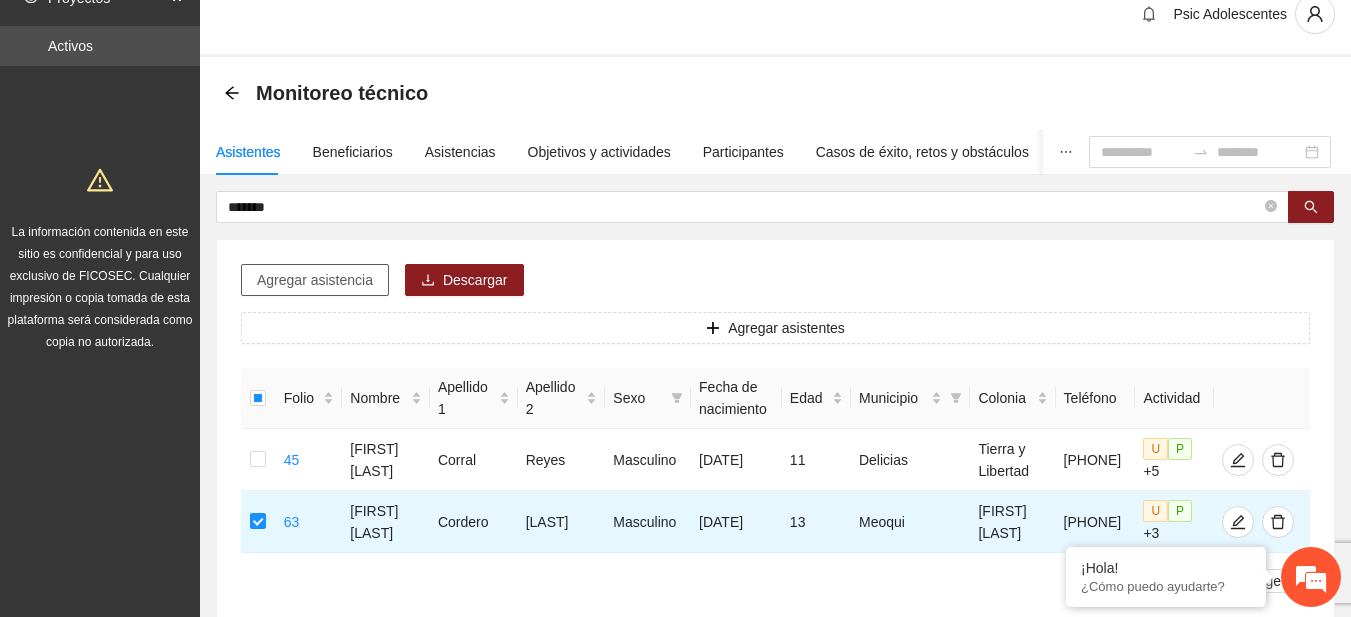 click on "Agregar asistencia" at bounding box center [315, 280] 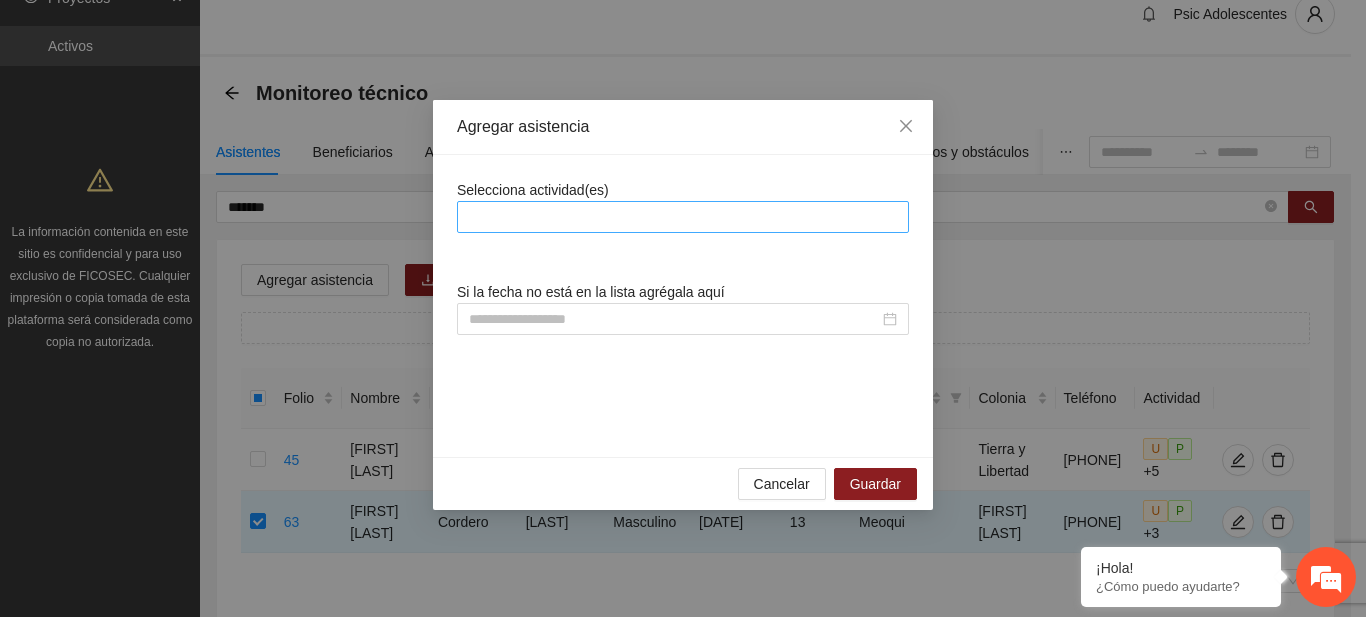 click at bounding box center (683, 217) 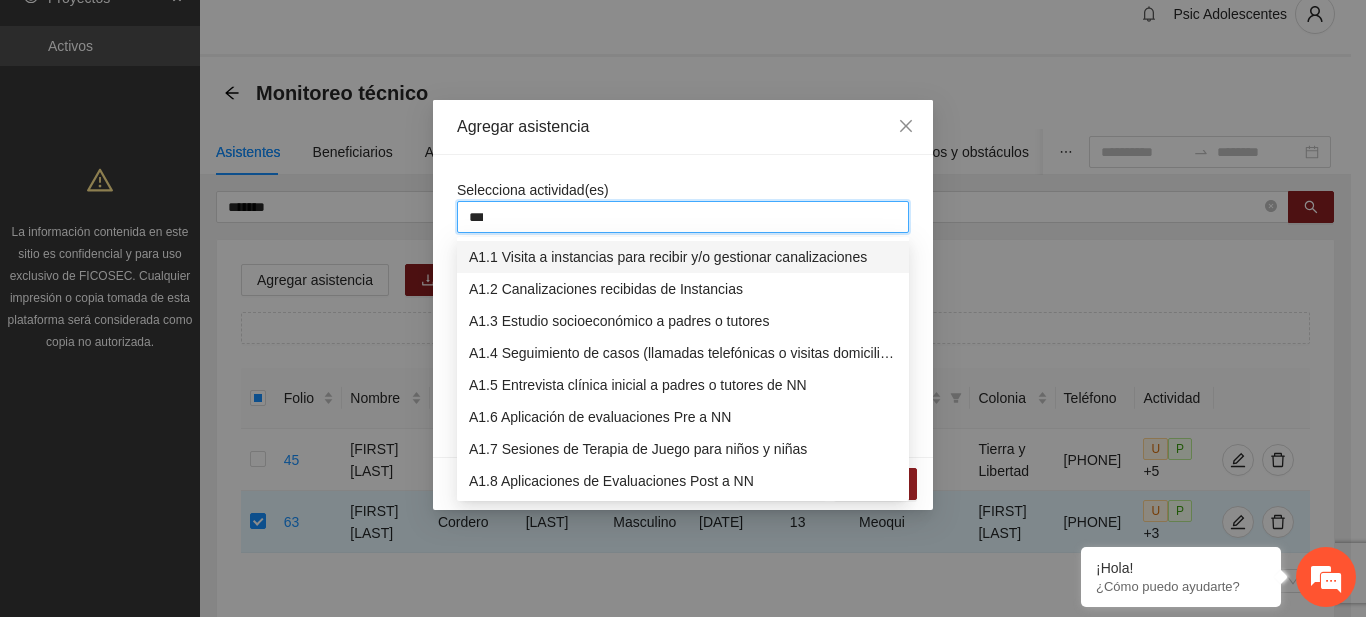type on "****" 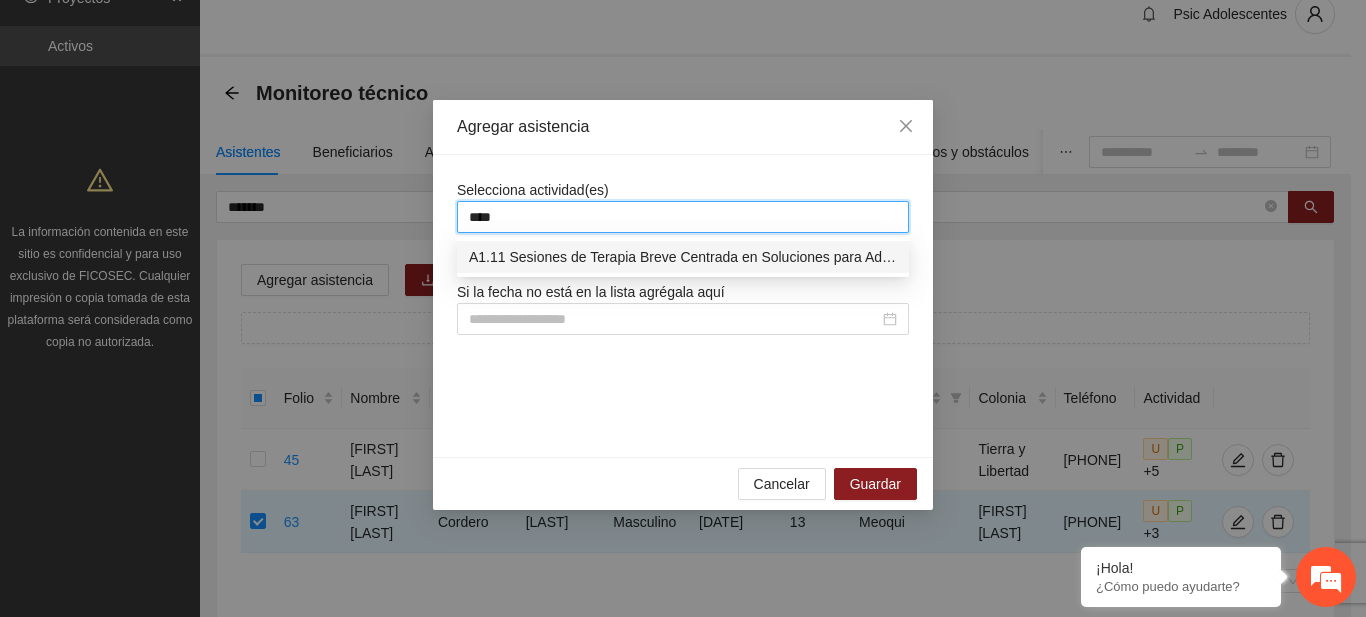 click on "A1.11 Sesiones de Terapia Breve Centrada en Soluciones para Adolescentes" at bounding box center (683, 257) 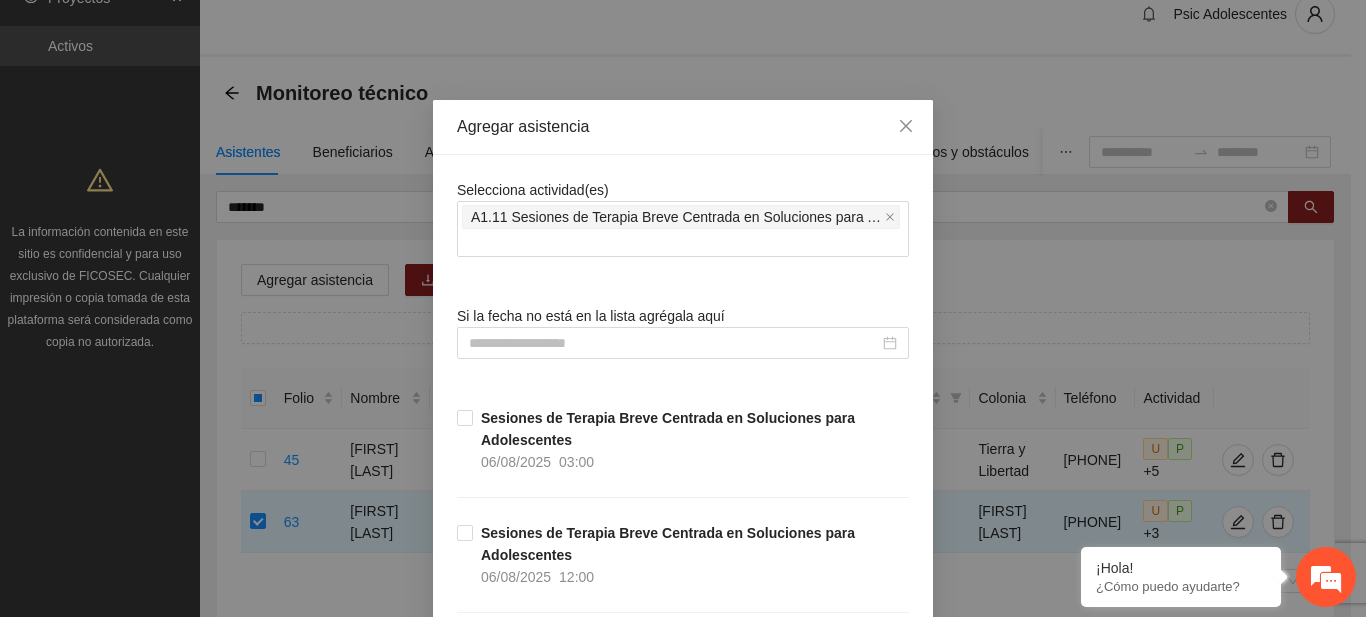 click on "Selecciona actividad(es) A1.11 Sesiones de Terapia Breve Centrada en Soluciones para Adolescentes
Si la fecha no está en la lista agrégala aquí Sesiones de Terapia Breve Centrada en Soluciones para Adolescentes
[DATE] [TIME] Sesiones de Terapia Breve Centrada en Soluciones para Adolescentes
[DATE] [TIME] Sesiones de Terapia Breve Centrada en Soluciones para Adolescentes
[DATE] [TIME] Sesiones de Terapia Breve Centrada en Soluciones para Adolescentes
[DATE] [TIME] Sesiones de Terapia Breve Centrada en Soluciones para Adolescentes
[DATE] [TIME] Sesiones de Terapia Breve Centrada en Soluciones para Adolescentes
[DATE] [TIME] Sesiones de Terapia Breve Centrada en Soluciones para Adolescentes
[DATE] [TIME] Sesiones de Terapia Breve Centrada en Soluciones para Adolescentes
[DATE] [TIME] Sesiones de Terapia Breve Centrada en Soluciones para Adolescentes
[DATE] [TIME] [DATE] [TIME]" at bounding box center (683, 7447) 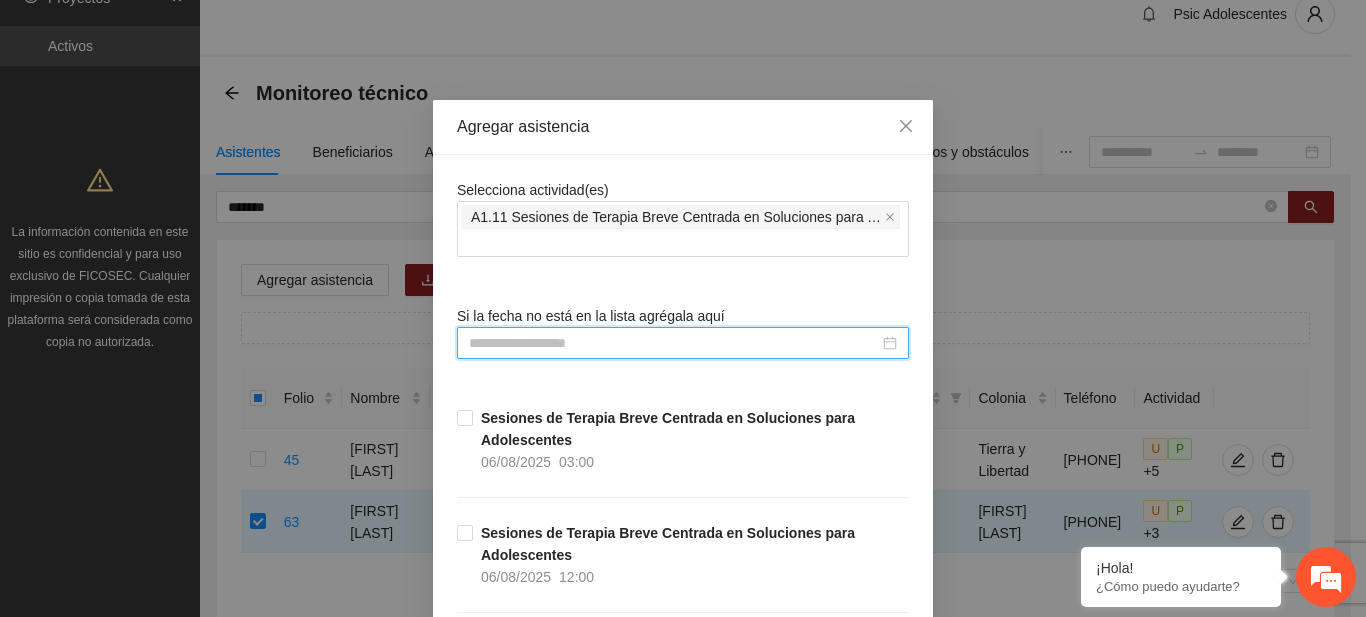 click at bounding box center (674, 343) 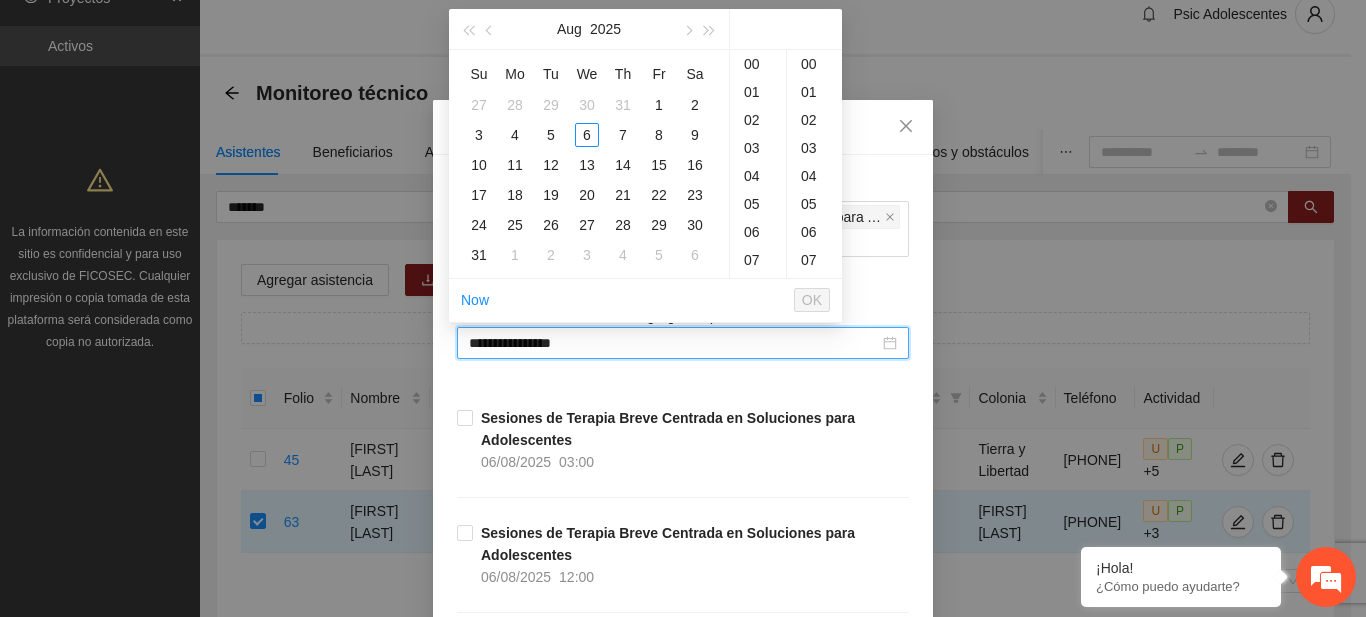 type on "**********" 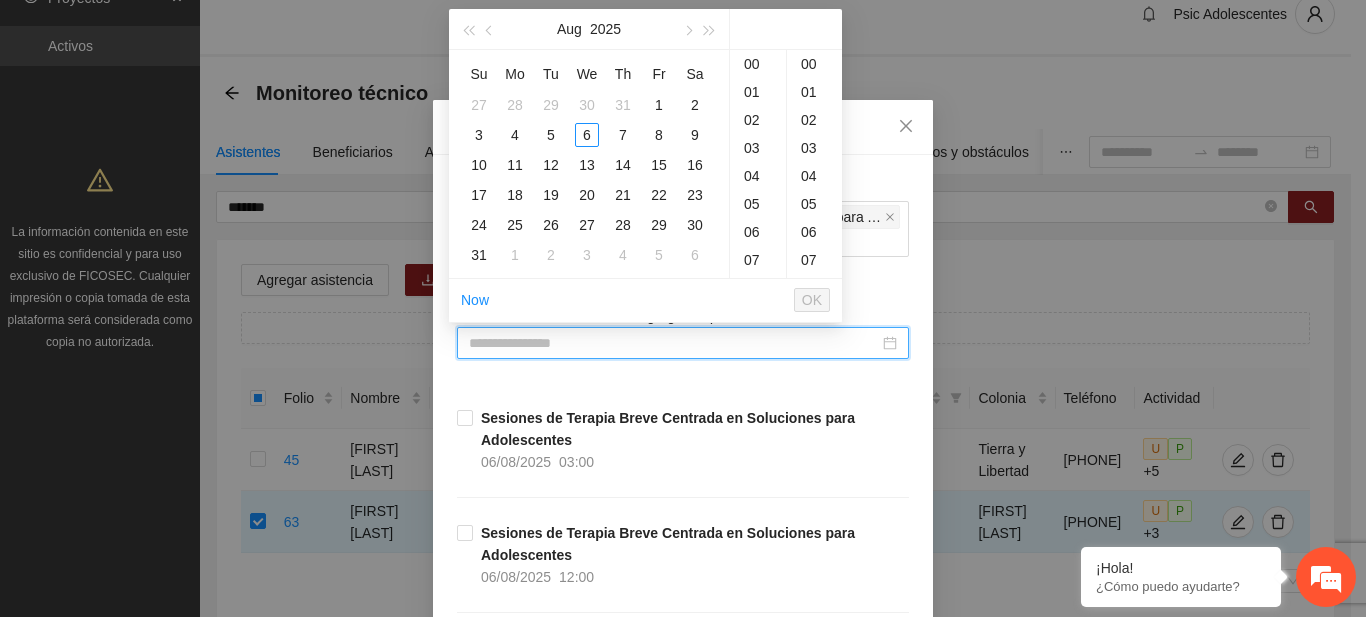 type on "**********" 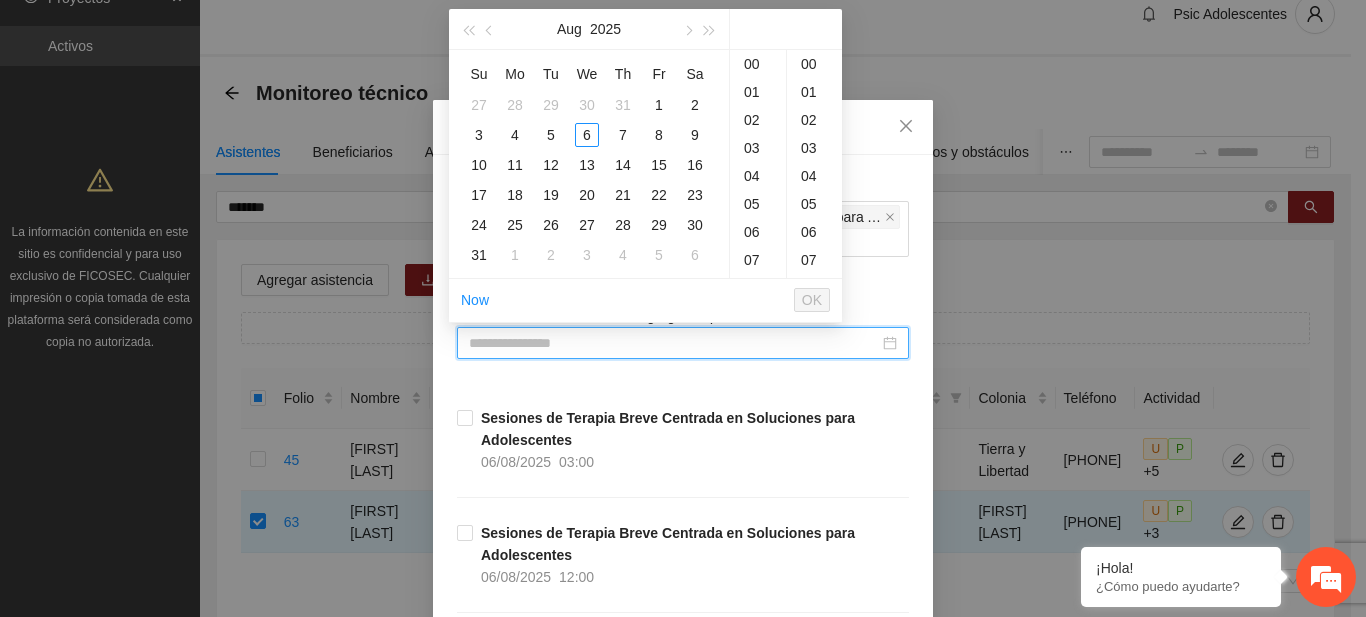 type on "**********" 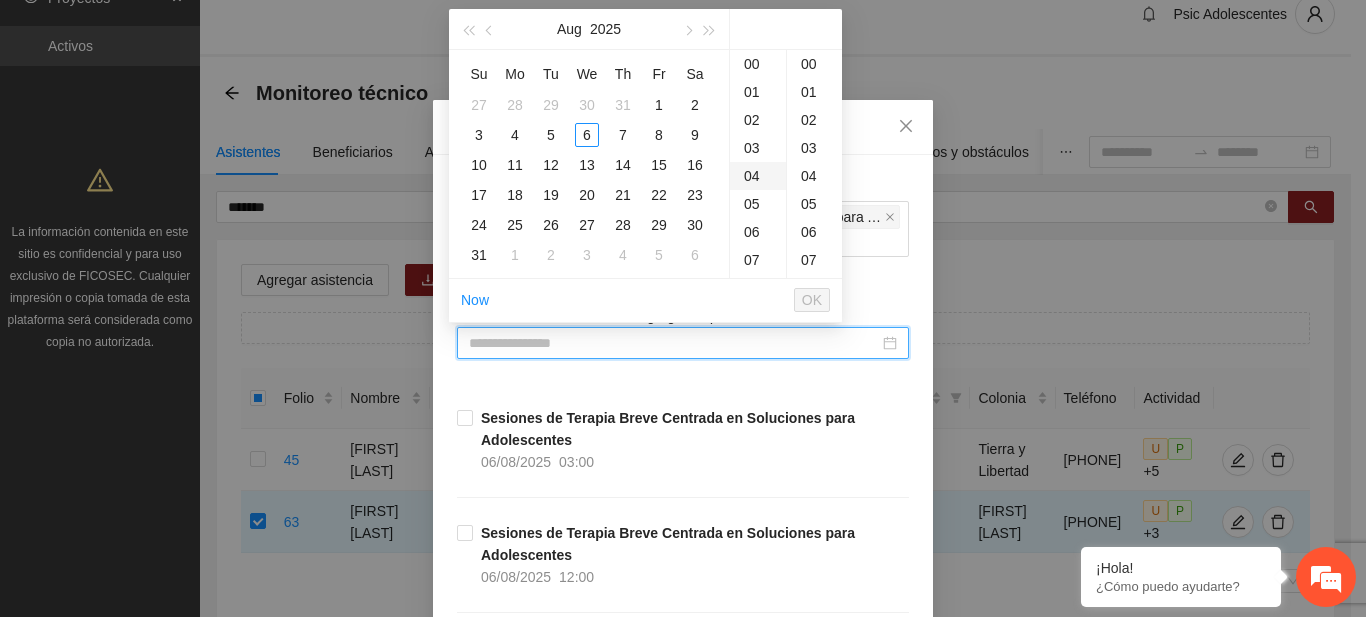 type on "**********" 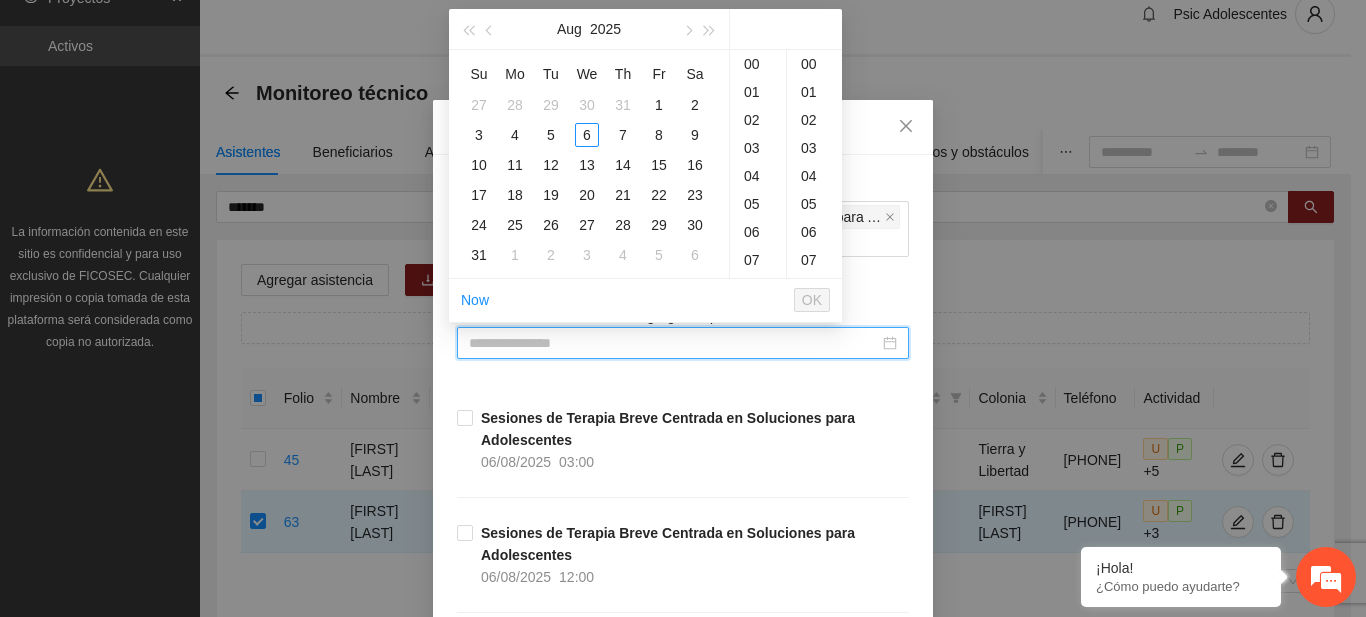 type on "**********" 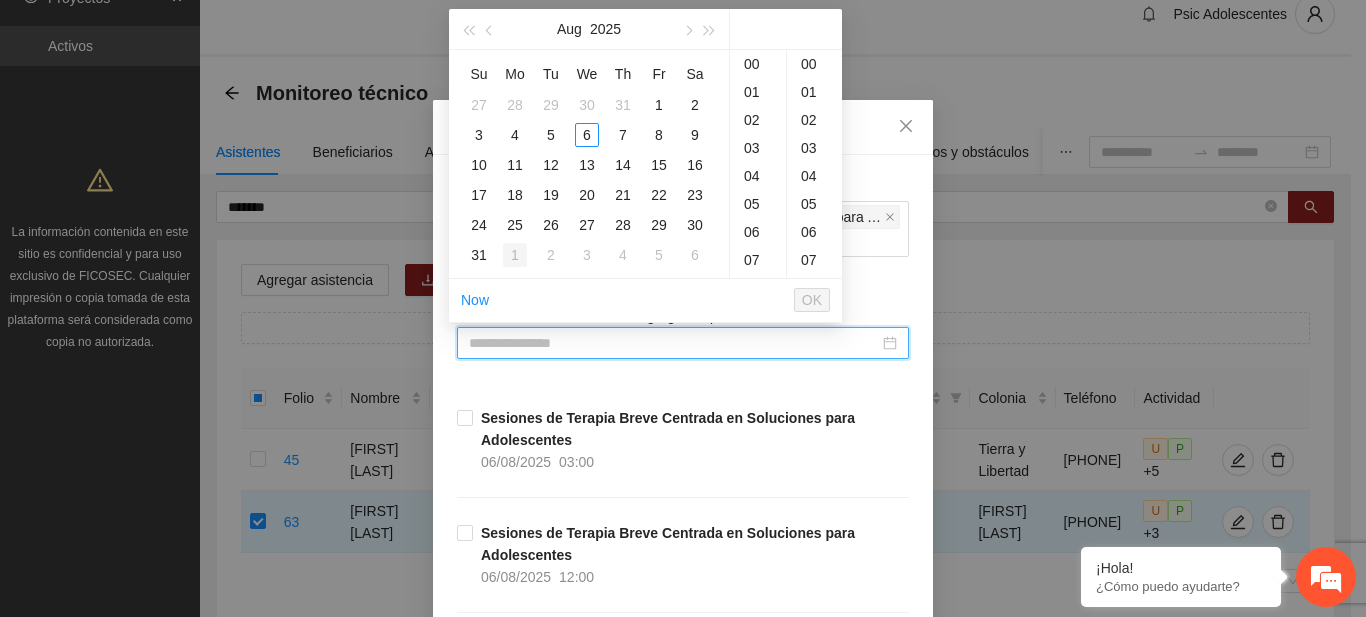 type on "**********" 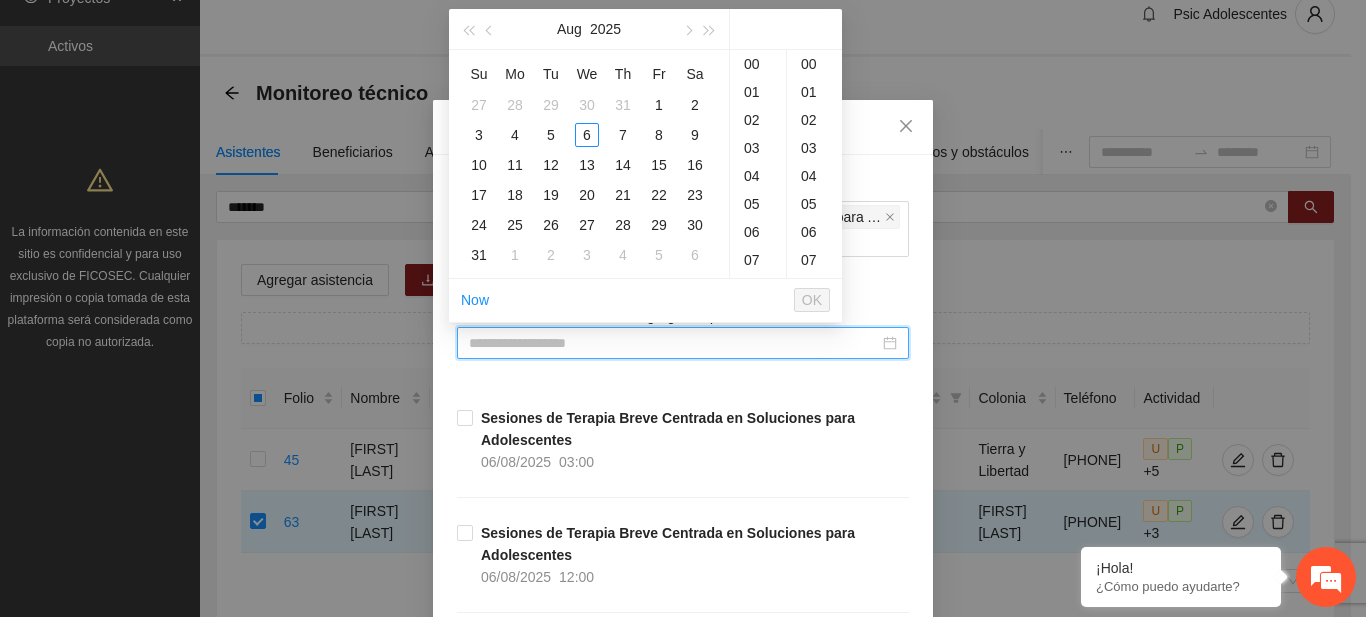 type on "**********" 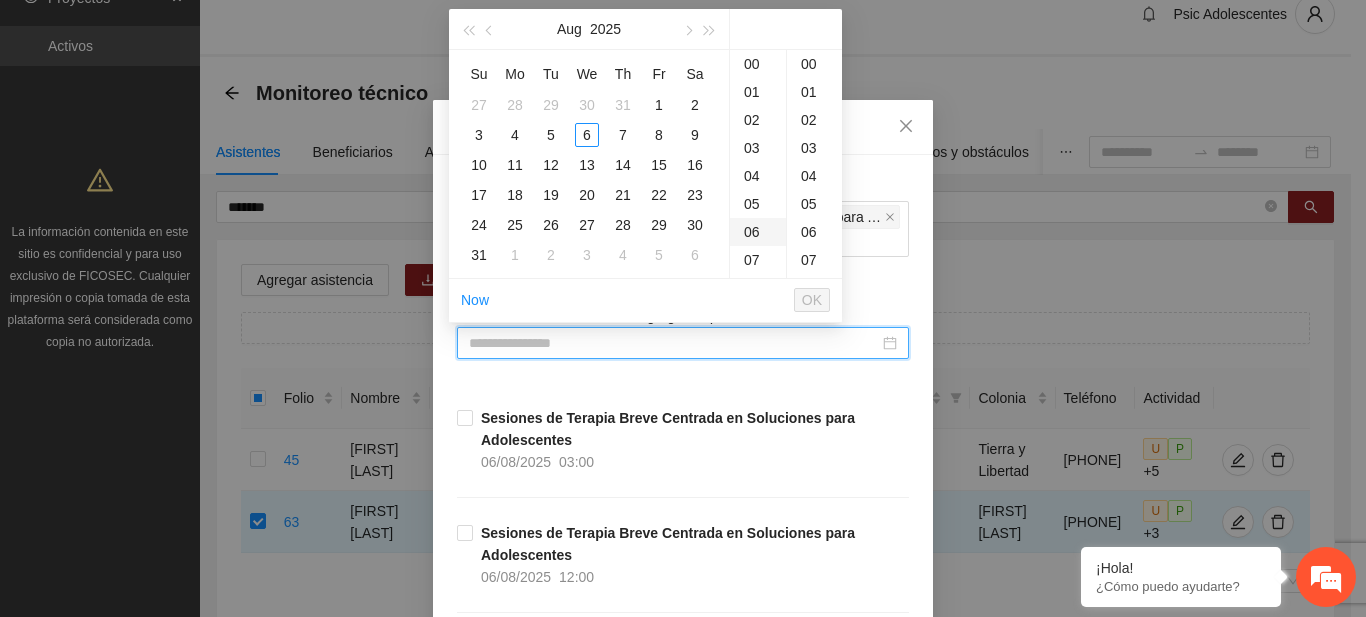type on "**********" 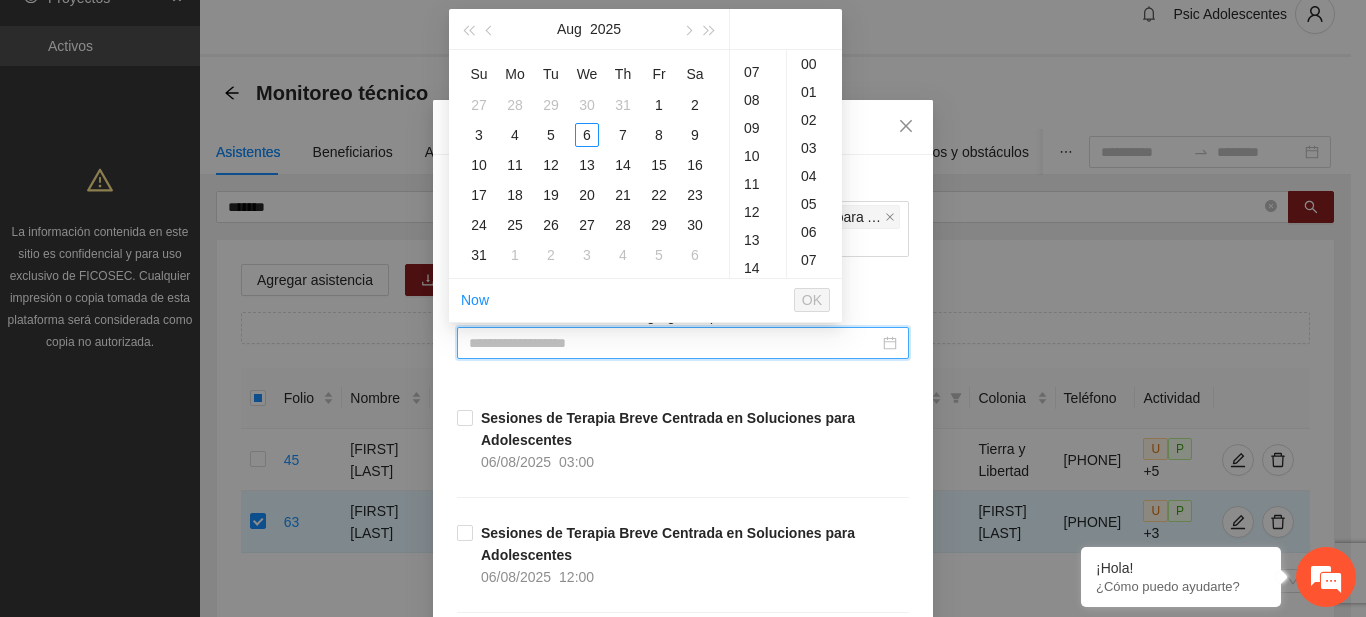 scroll, scrollTop: 200, scrollLeft: 0, axis: vertical 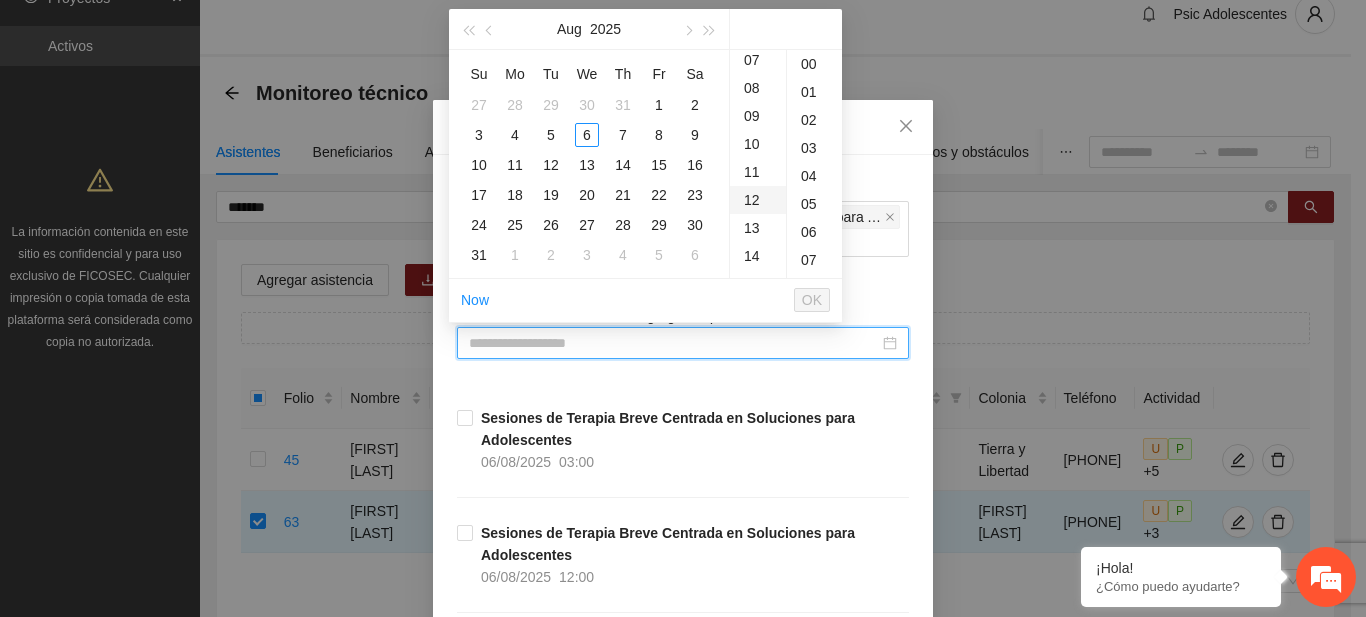 click on "12" at bounding box center (758, 200) 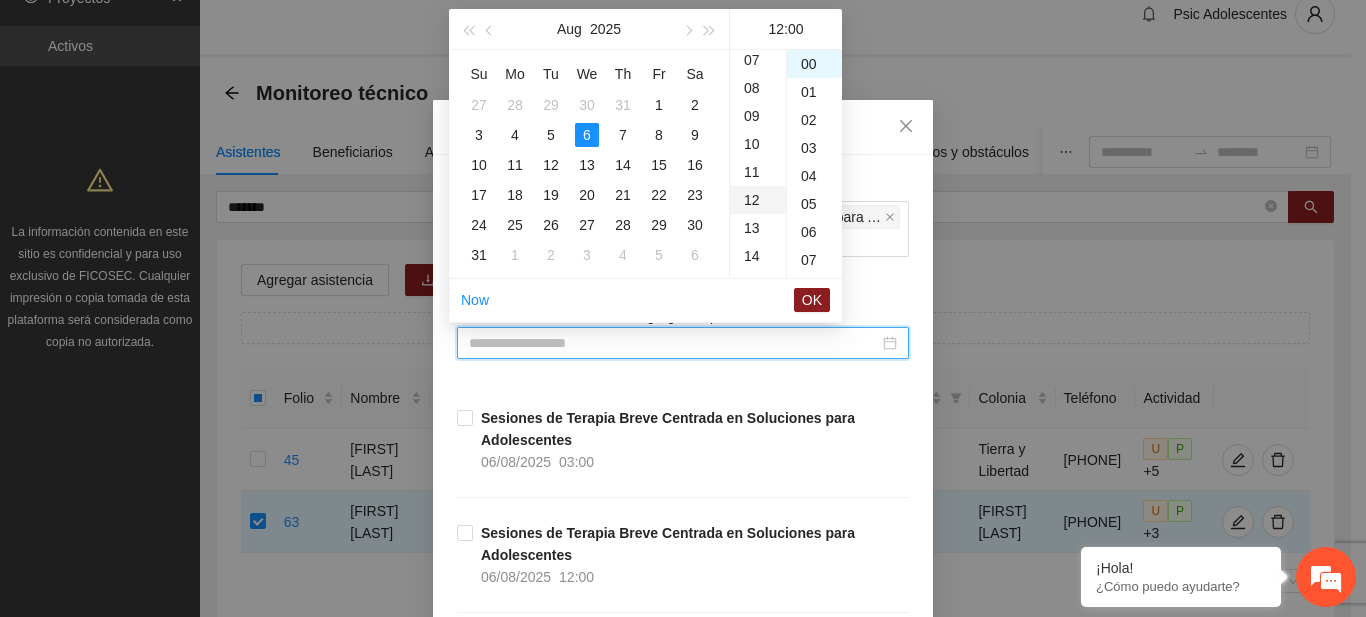 type on "**********" 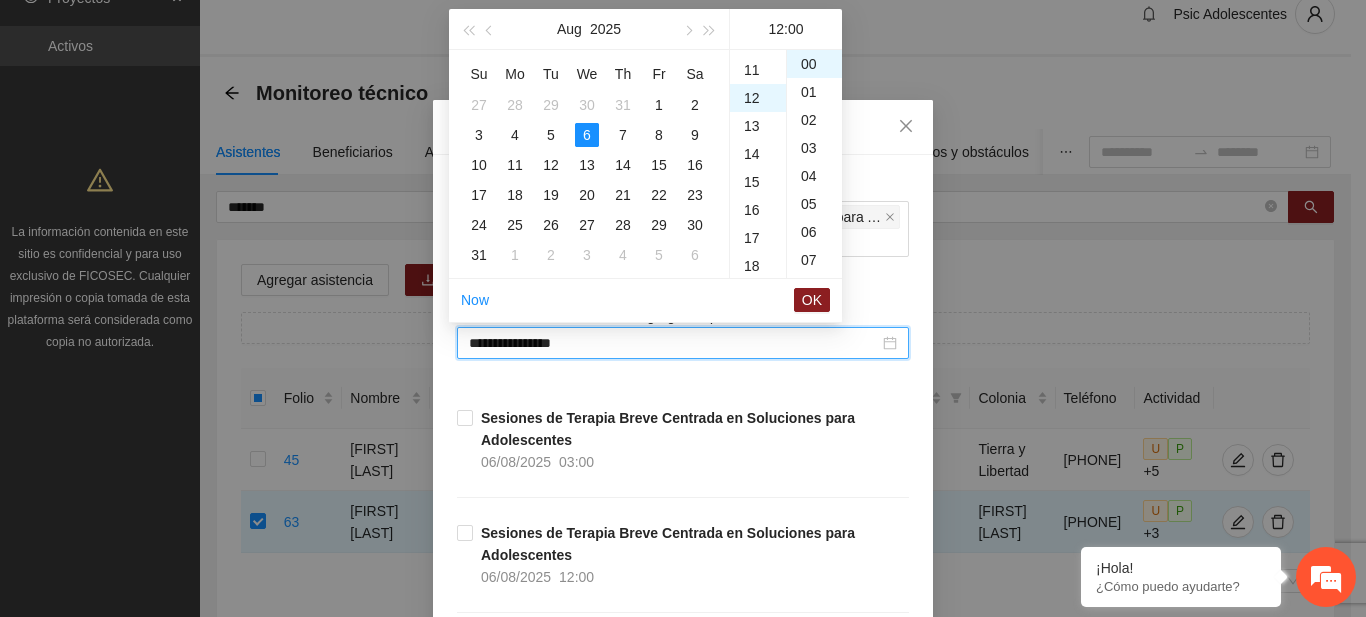 scroll, scrollTop: 336, scrollLeft: 0, axis: vertical 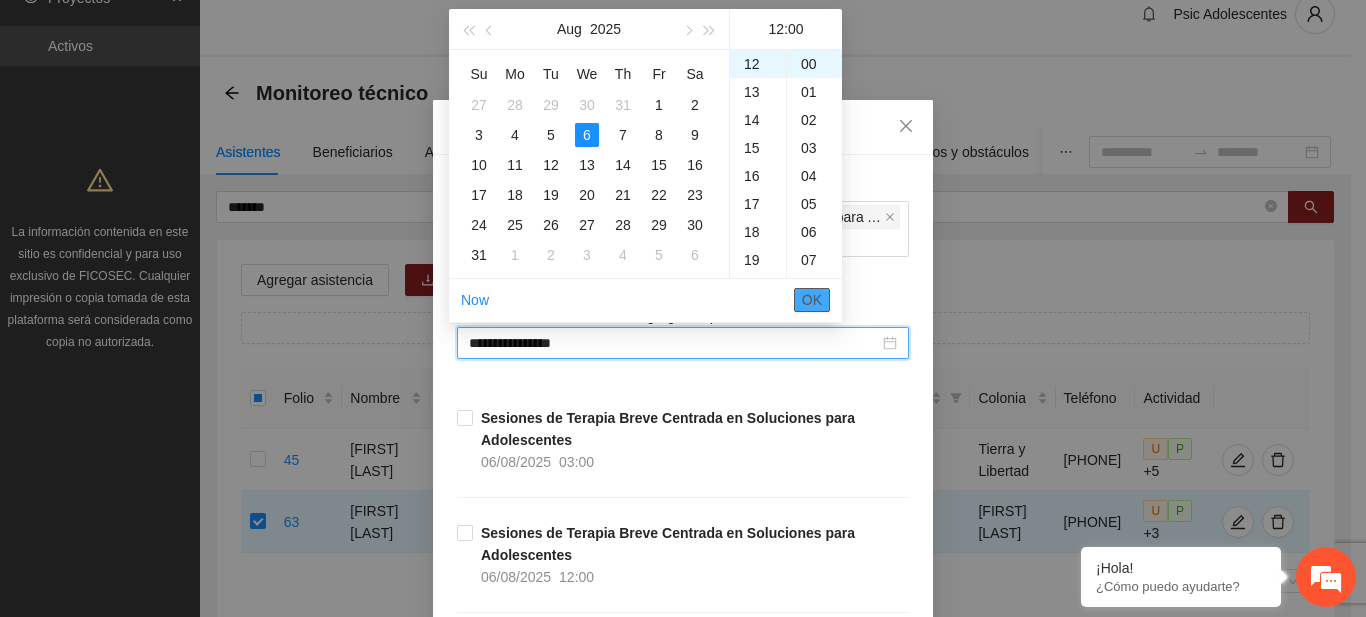 click on "OK" at bounding box center (812, 300) 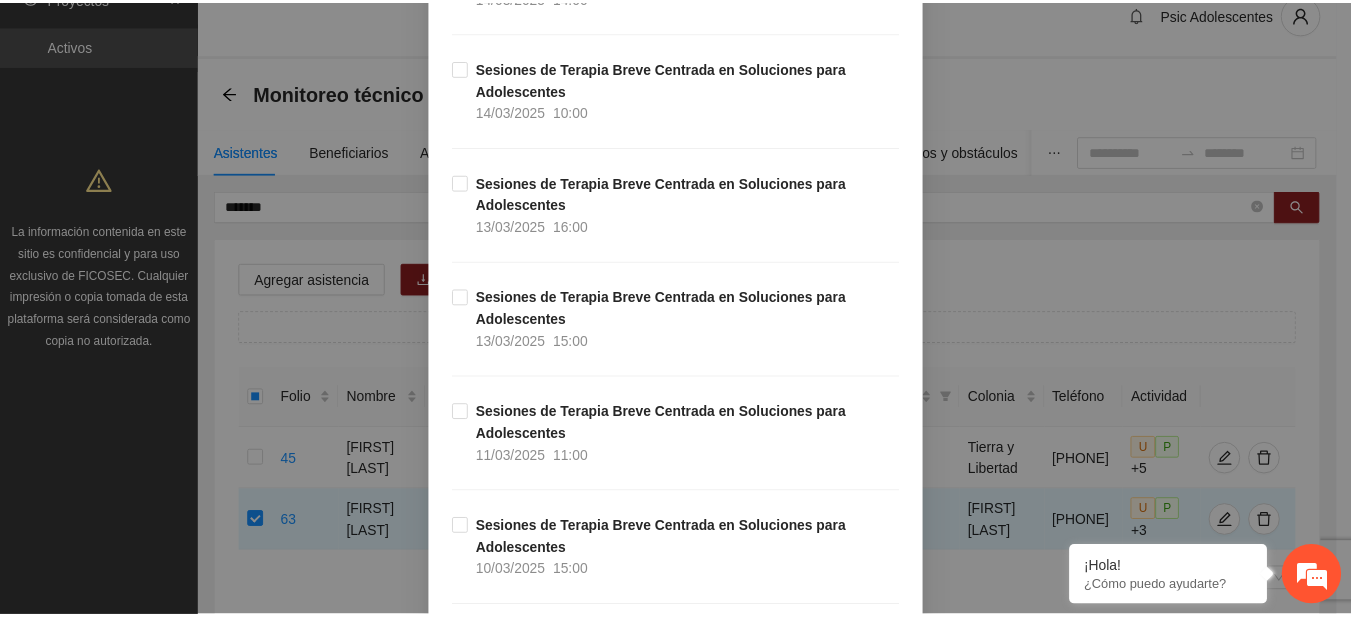 scroll, scrollTop: 14200, scrollLeft: 0, axis: vertical 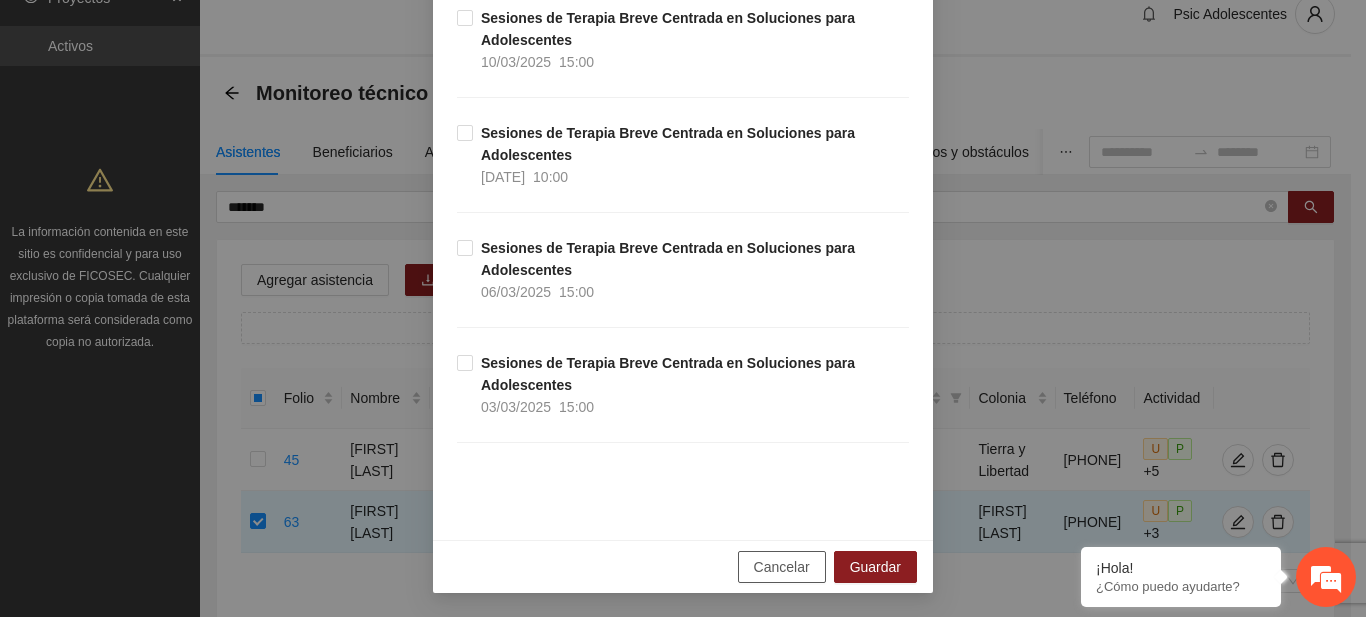 click on "Cancelar" at bounding box center (782, 567) 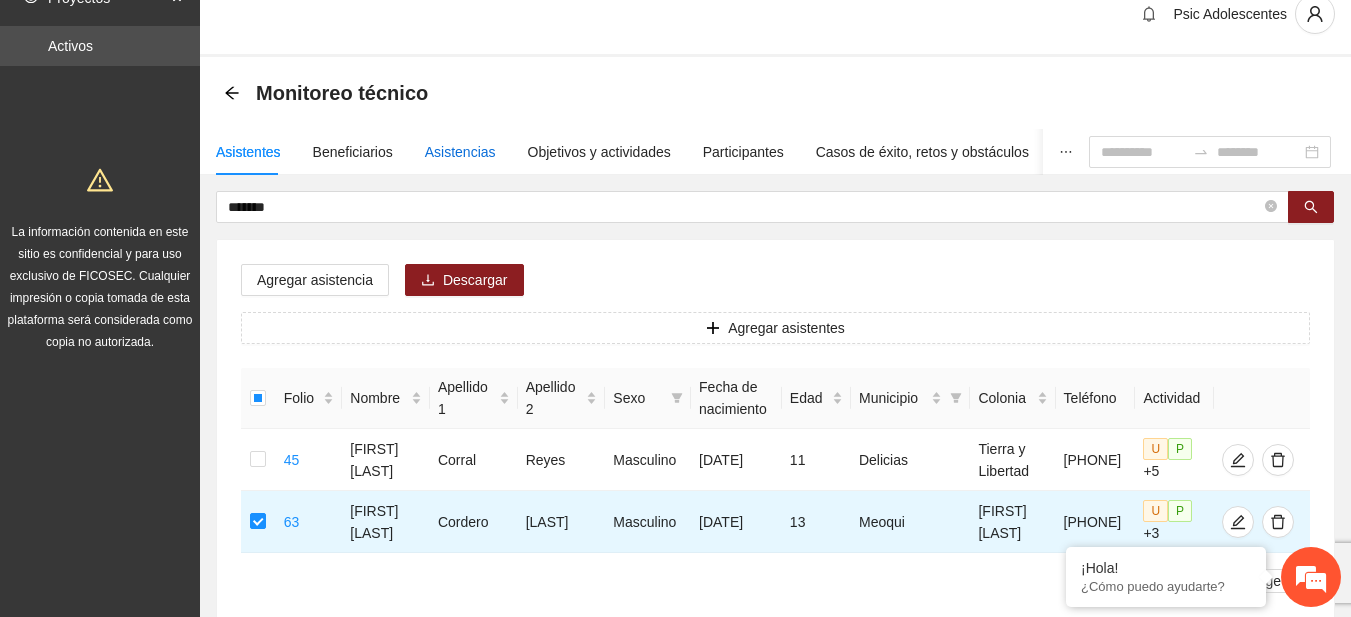 click on "Asistencias" at bounding box center (460, 152) 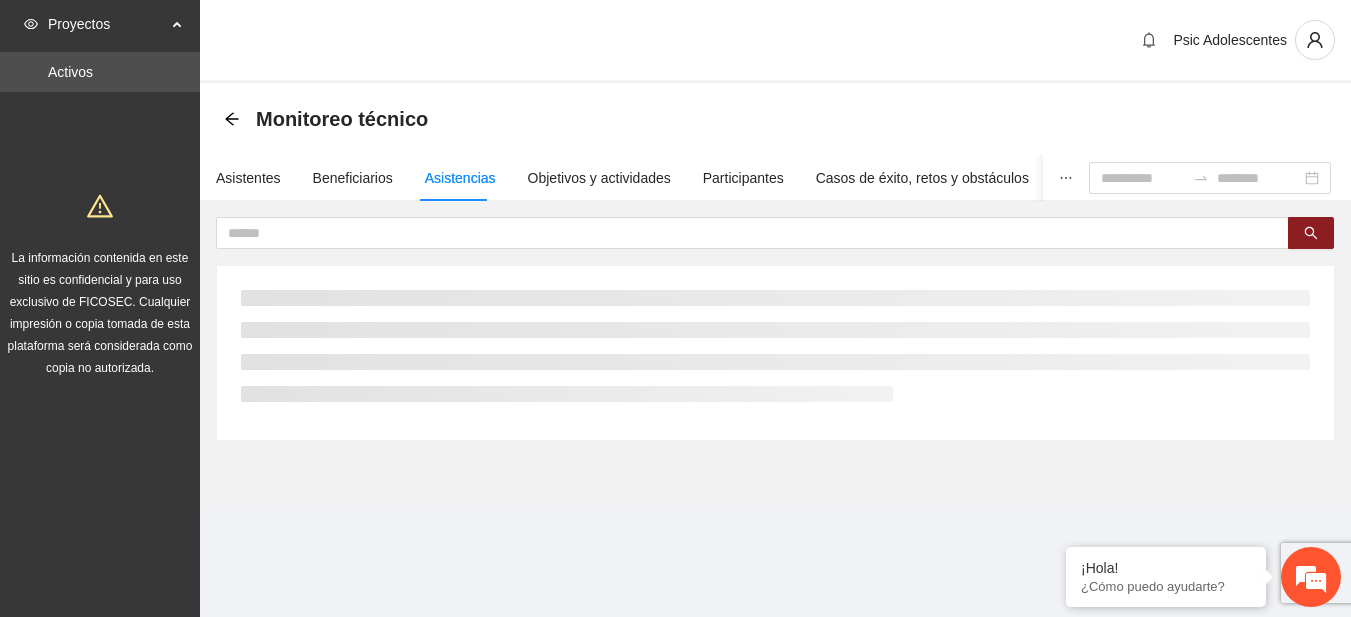 scroll, scrollTop: 0, scrollLeft: 0, axis: both 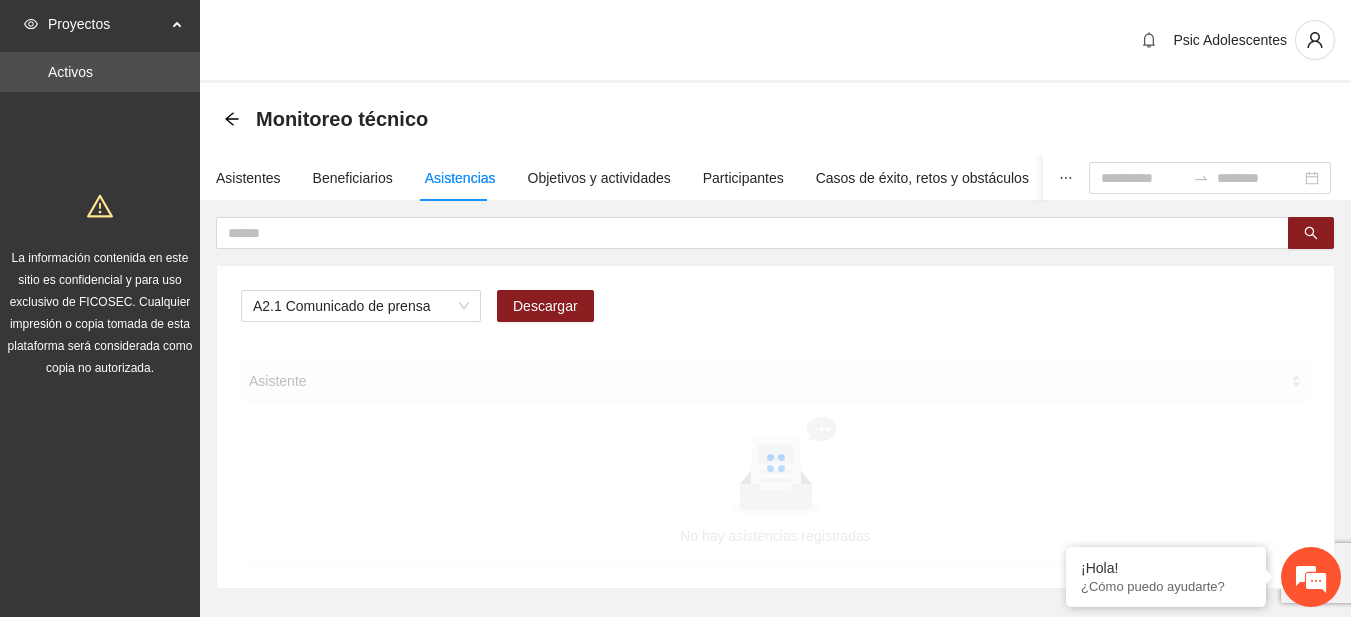 click on "Monitoreo técnico" at bounding box center (332, 119) 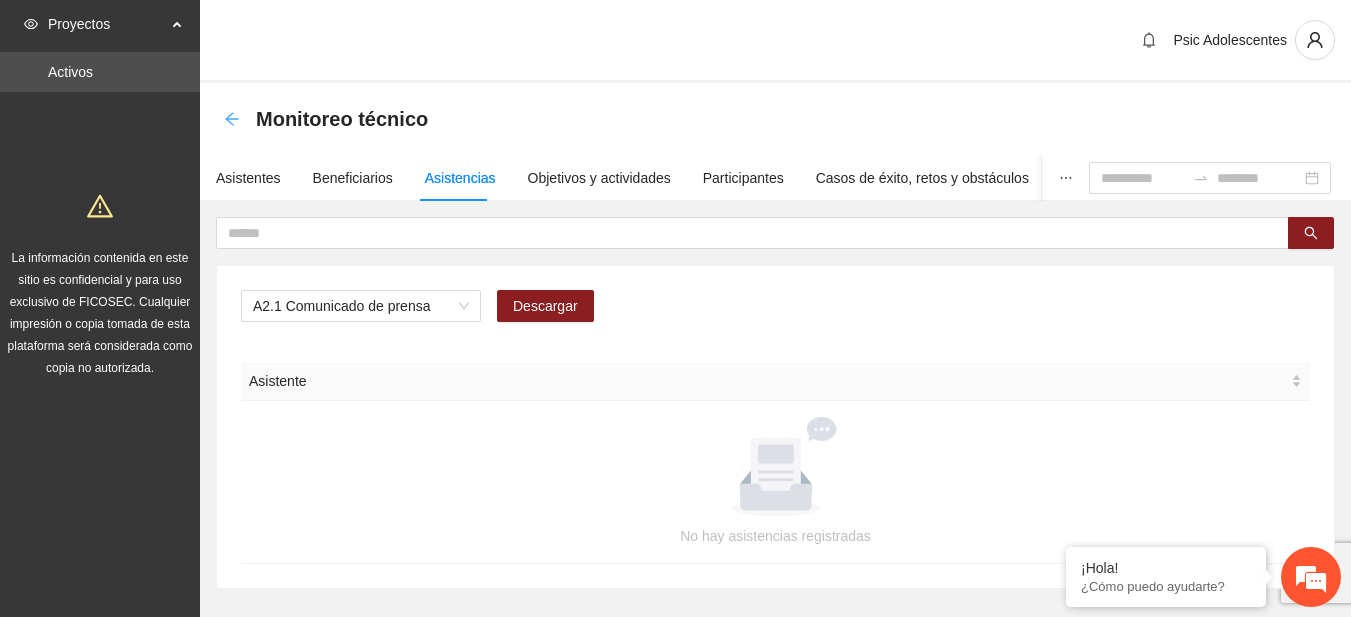 click 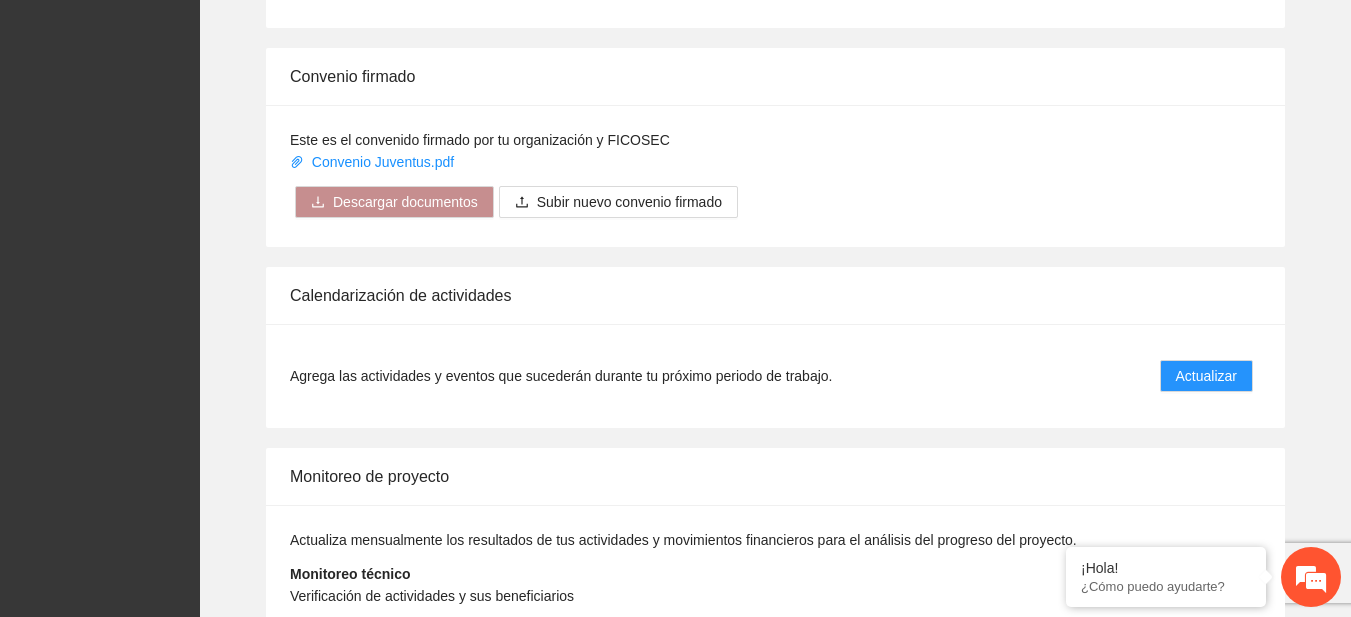 scroll, scrollTop: 1565, scrollLeft: 0, axis: vertical 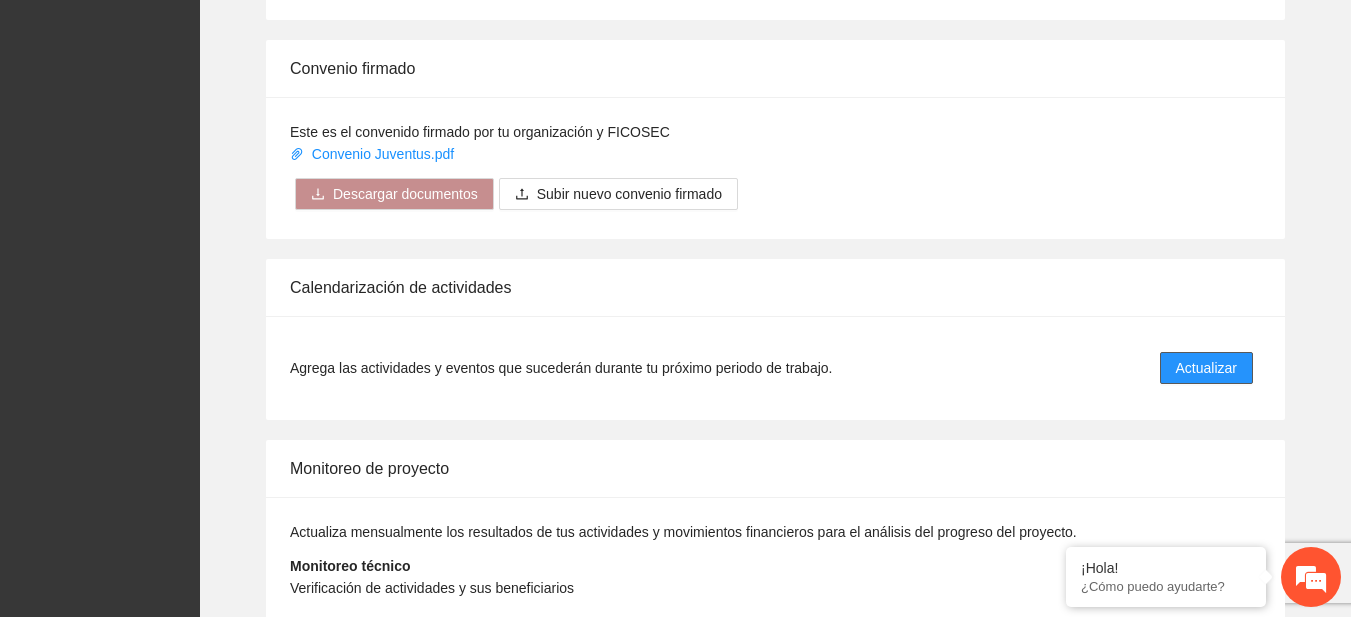 click on "Actualizar" at bounding box center [1206, 368] 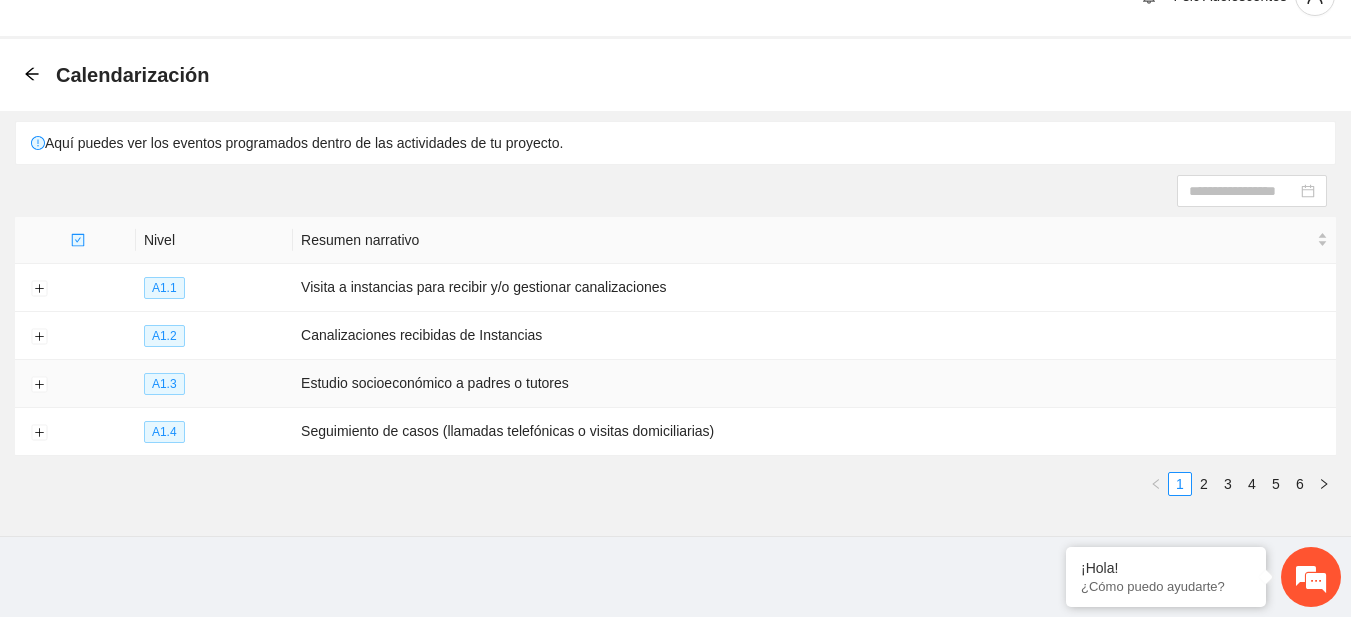 scroll, scrollTop: 0, scrollLeft: 0, axis: both 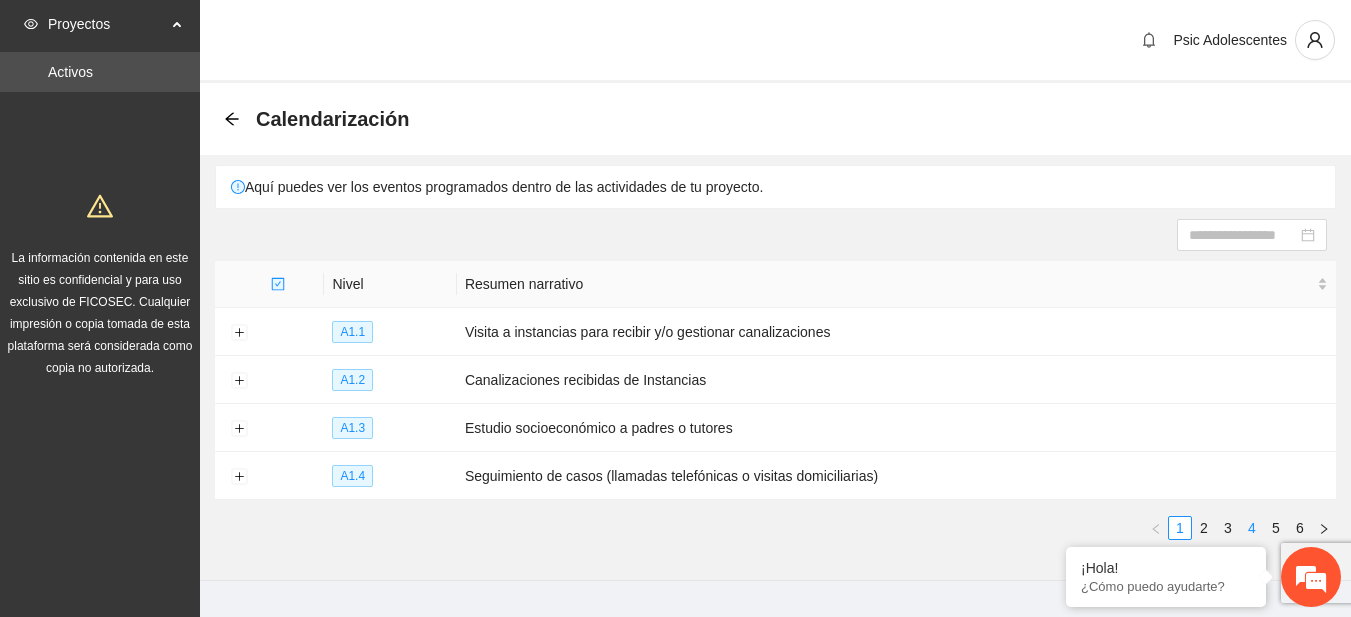click on "4" at bounding box center [1252, 528] 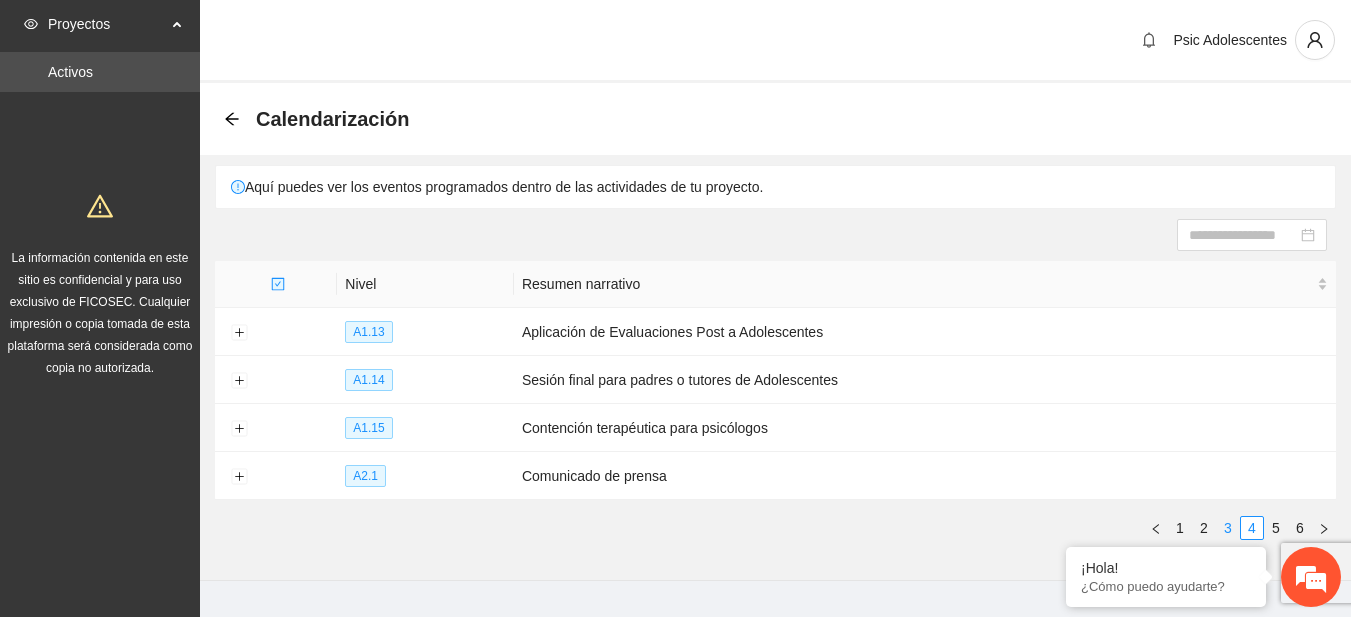 click on "3" at bounding box center [1228, 528] 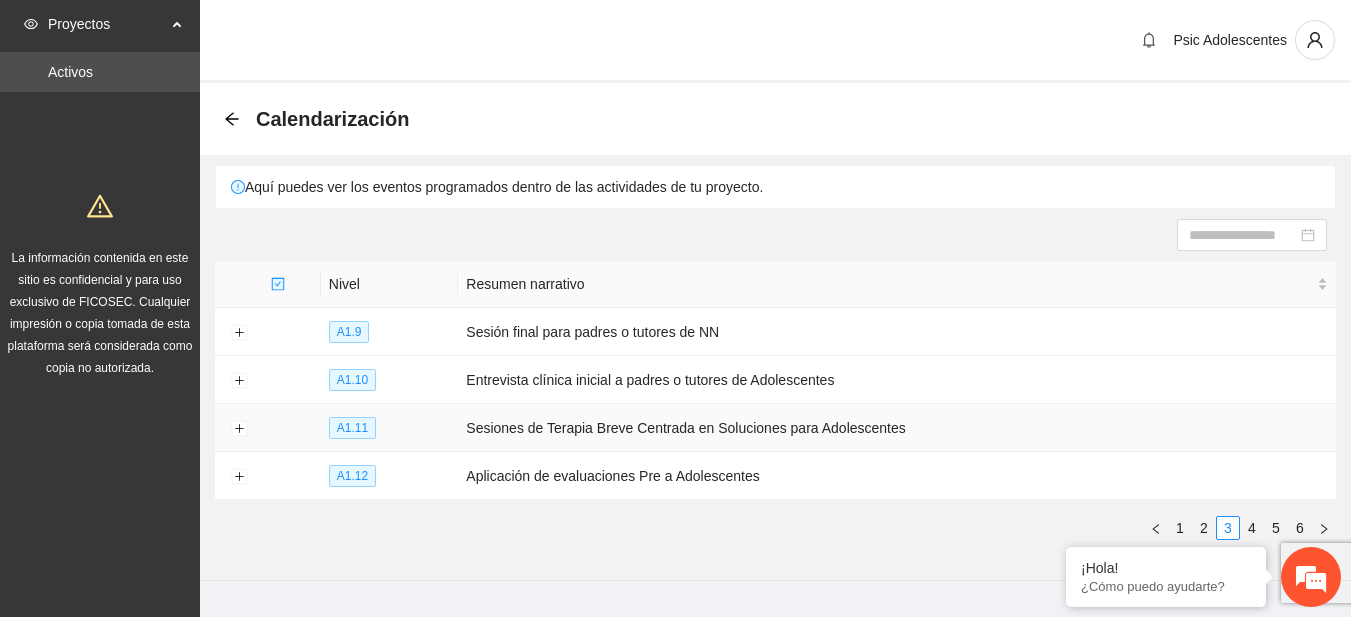 click on "A1.11" at bounding box center (352, 428) 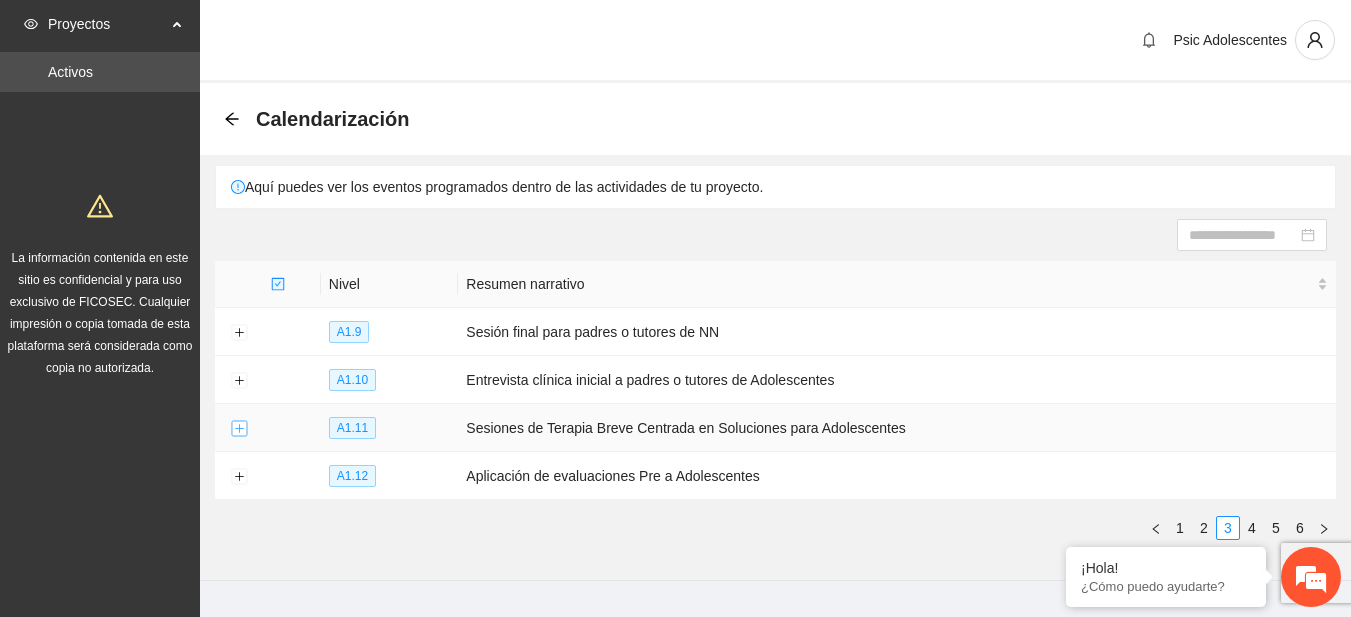 click at bounding box center [239, 429] 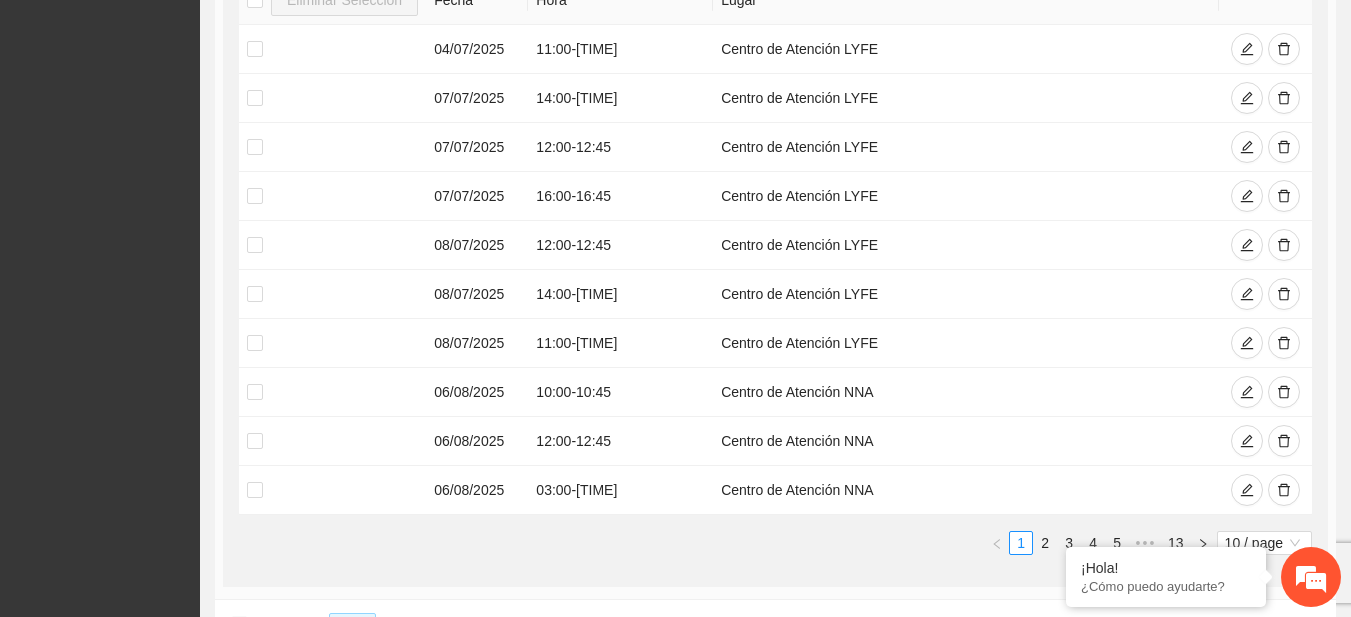 scroll, scrollTop: 582, scrollLeft: 0, axis: vertical 